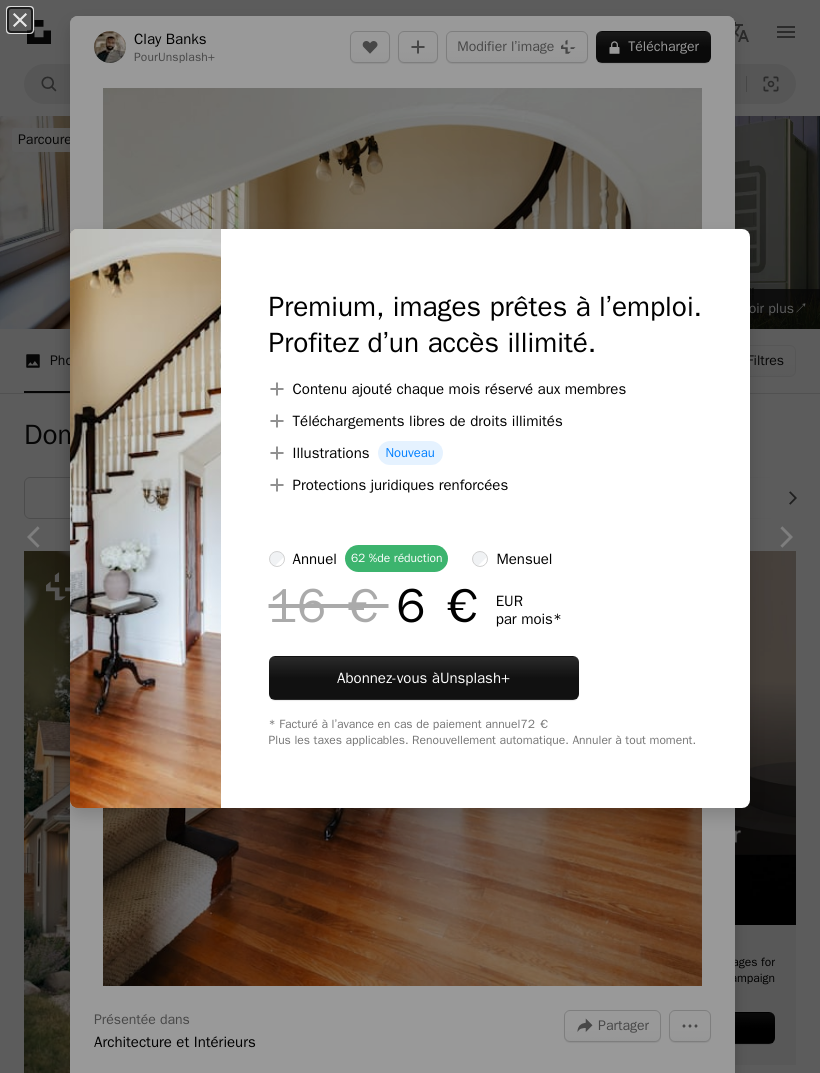 scroll, scrollTop: 24, scrollLeft: 0, axis: vertical 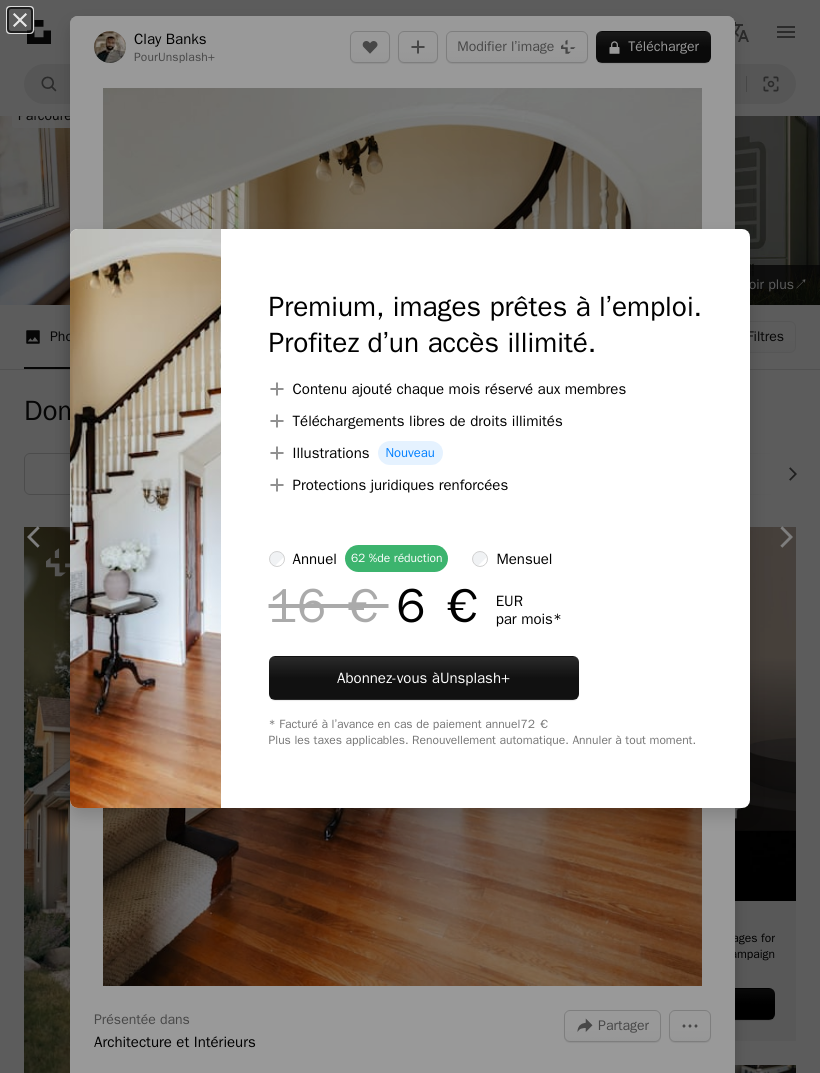 click on "An X shape Premium, images prêtes à l’emploi. Profitez d’un accès illimité. A plus sign Contenu ajouté chaque mois réservé aux membres A plus sign Téléchargements libres de droits illimités A plus sign Illustrations  Nouveau A plus sign Protections juridiques renforcées annuel 62 %  de réduction mensuel 16 €   6 € EUR par mois * Abonnez-vous à  Unsplash+ * Facturé à l’avance en cas de paiement annuel  72 € Plus les taxes applicables. Renouvellement automatique. Annuler à tout moment." at bounding box center [410, 536] 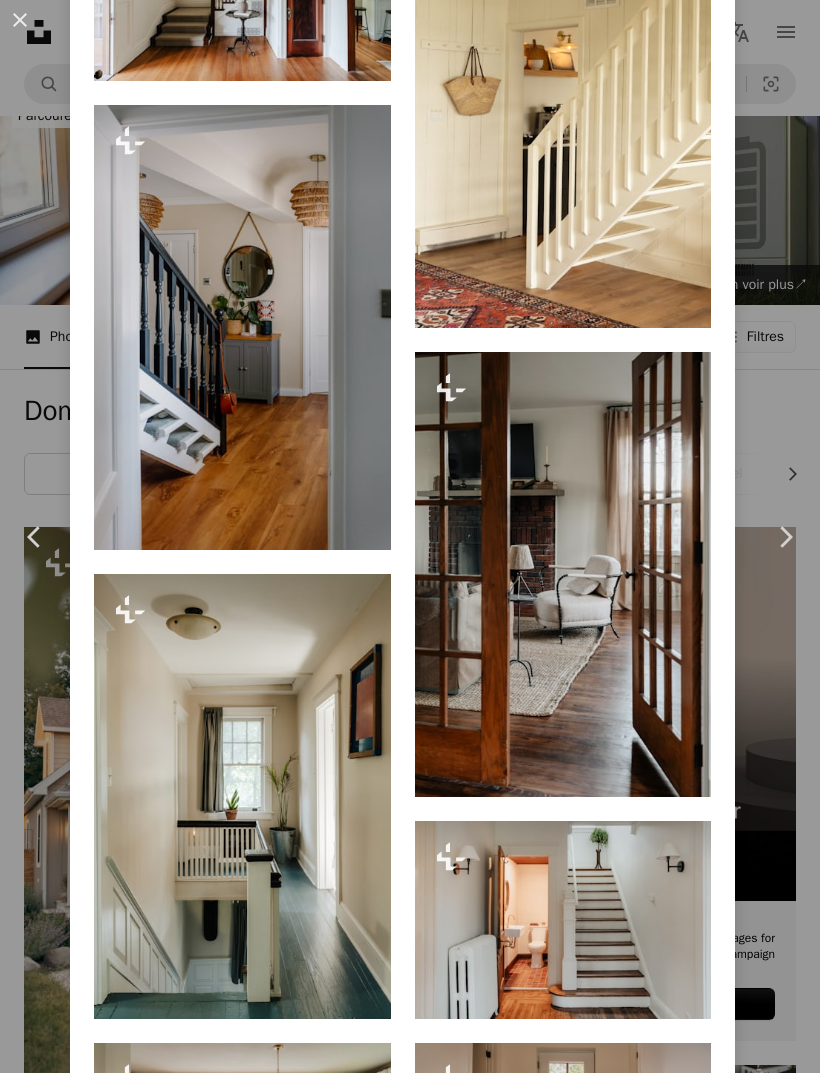 scroll, scrollTop: 1939, scrollLeft: 0, axis: vertical 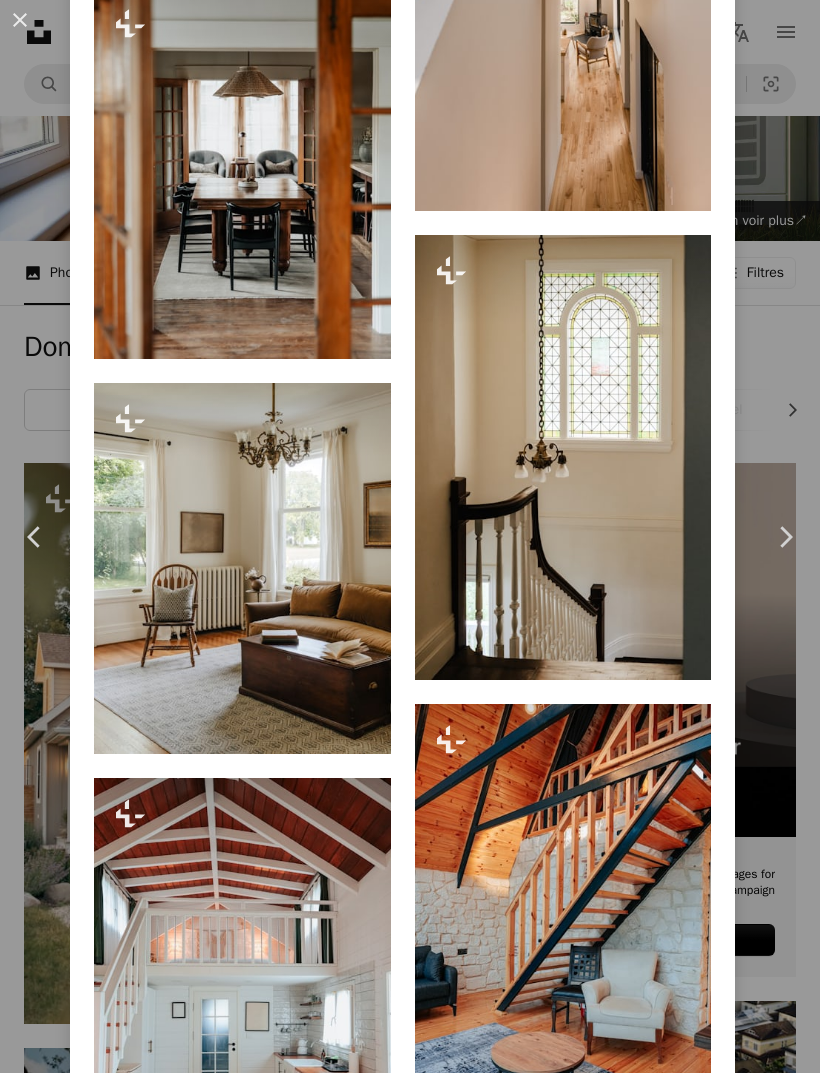 click at bounding box center [563, -11] 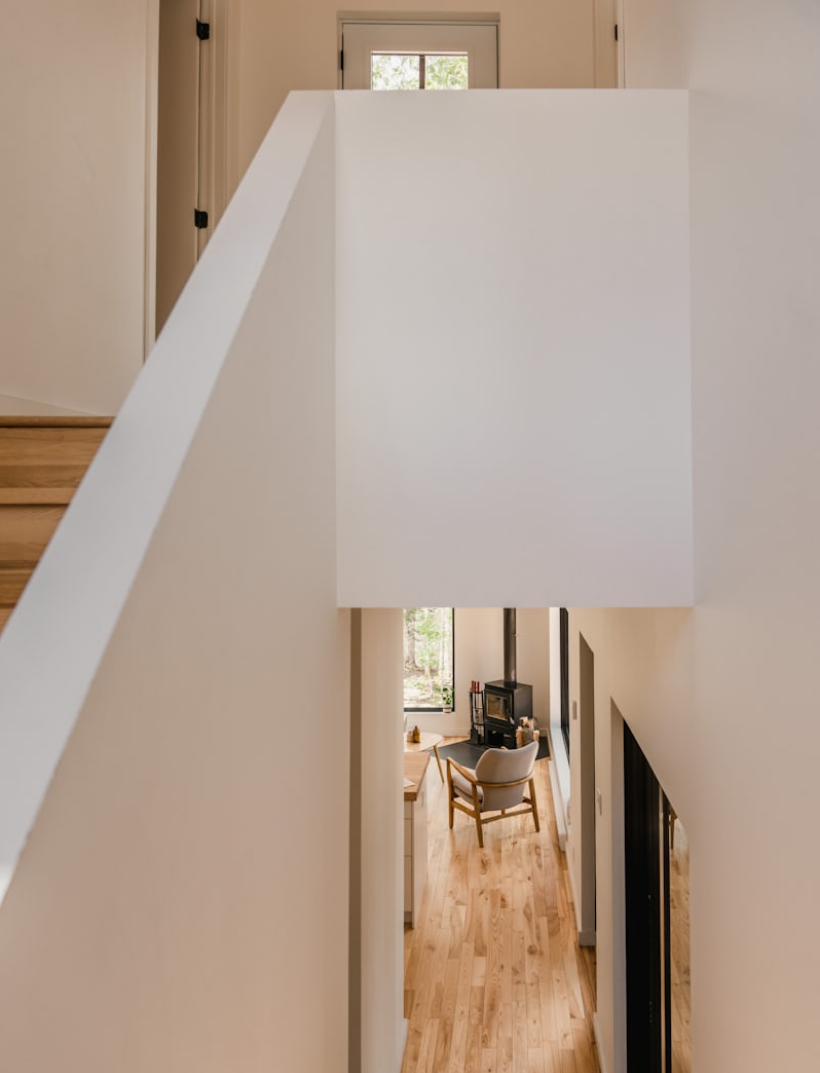 scroll, scrollTop: 0, scrollLeft: 0, axis: both 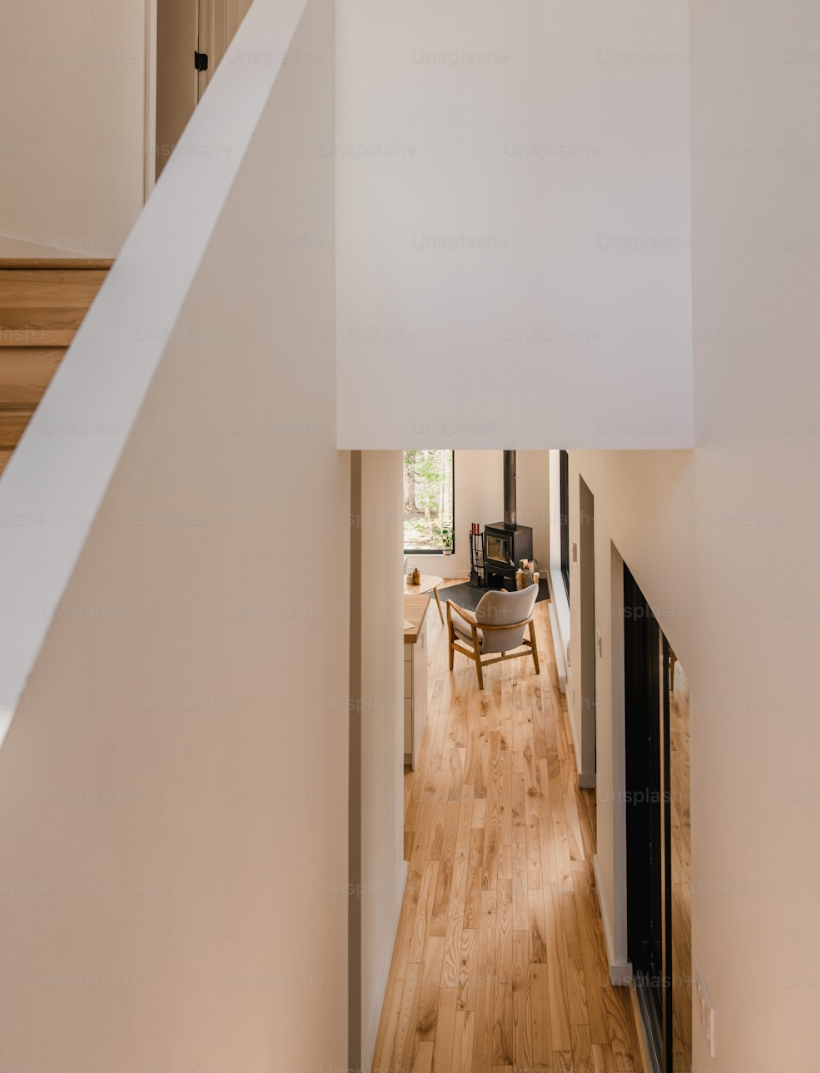 click at bounding box center (410, 457) 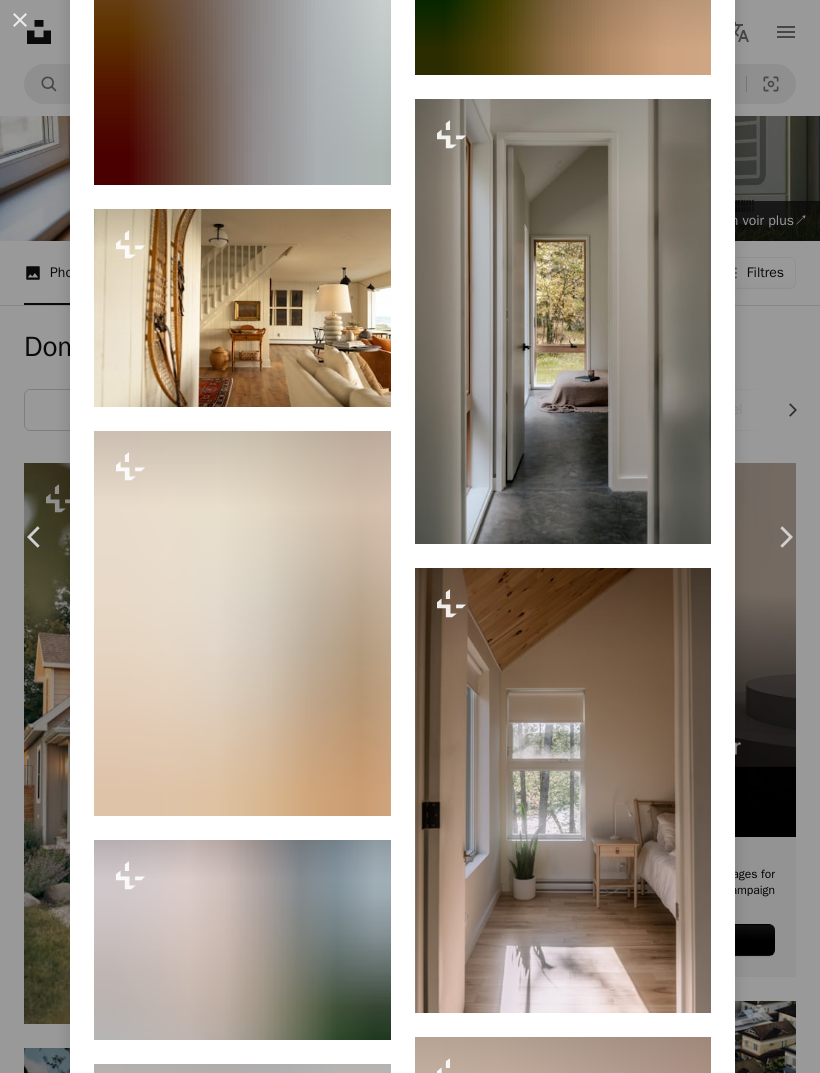 scroll, scrollTop: 6347, scrollLeft: 0, axis: vertical 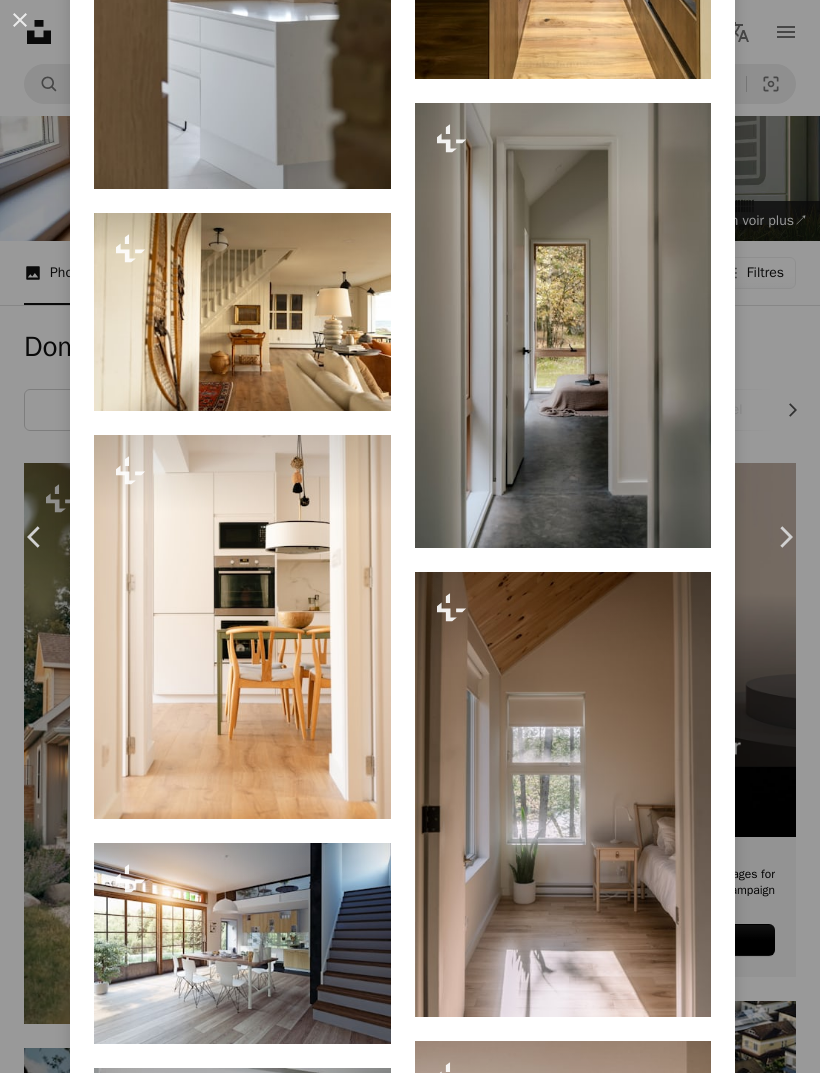 click at bounding box center [242, 312] 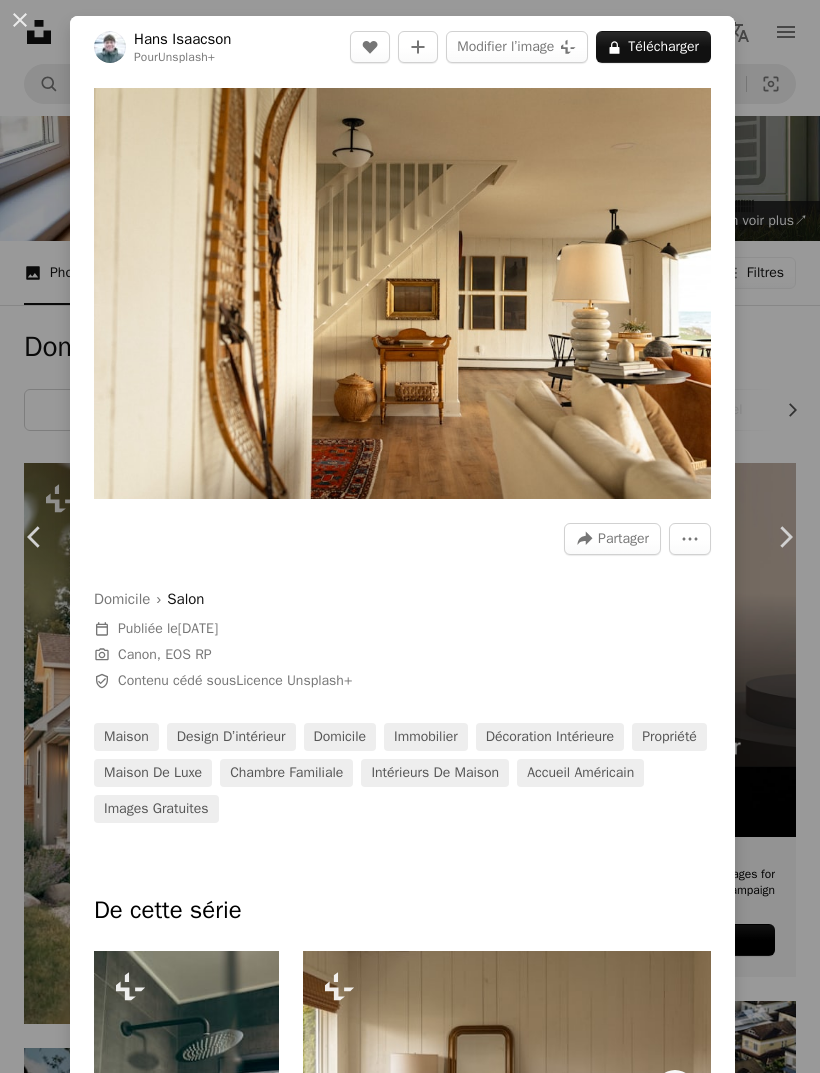 click on "A lock   Télécharger" at bounding box center [653, 47] 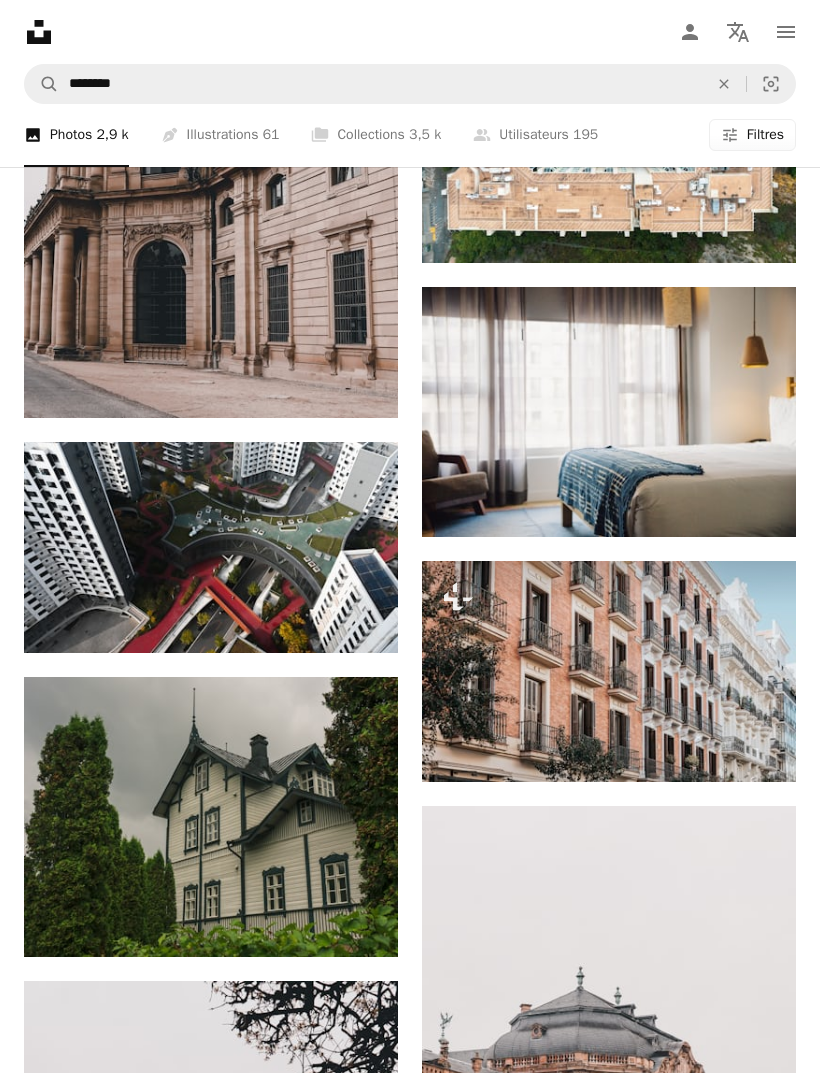 scroll, scrollTop: 3097, scrollLeft: 0, axis: vertical 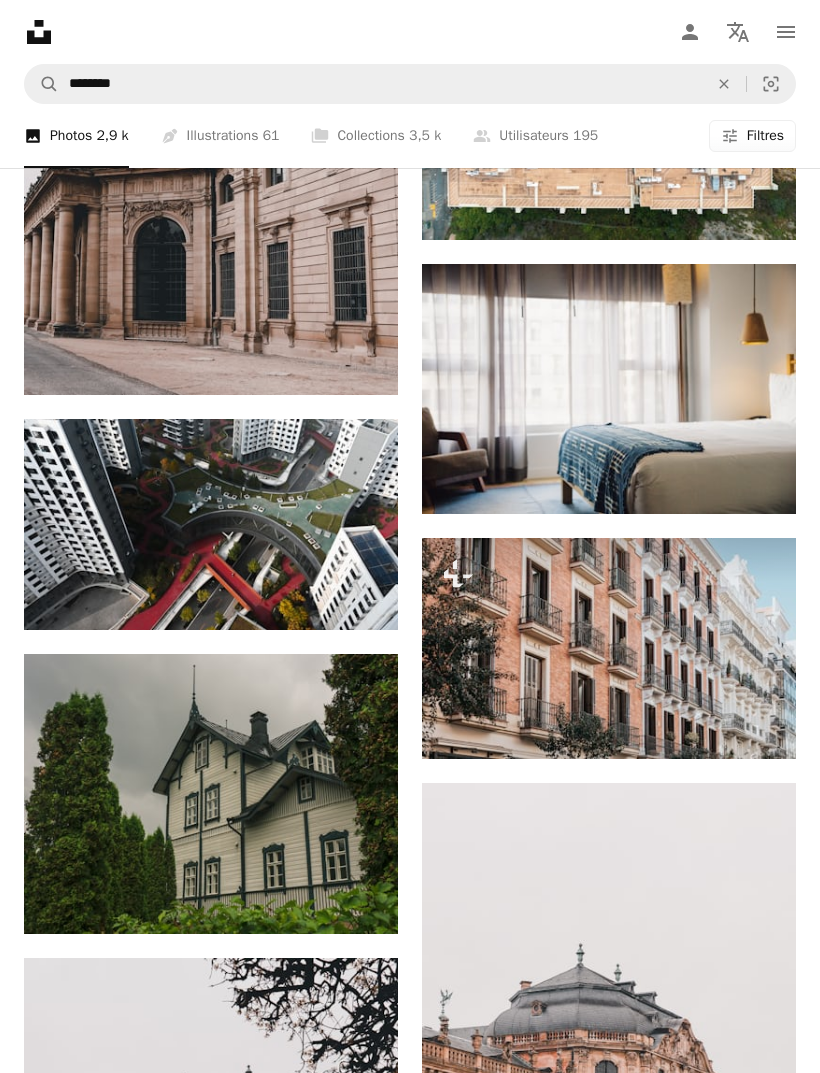 click at bounding box center [609, 389] 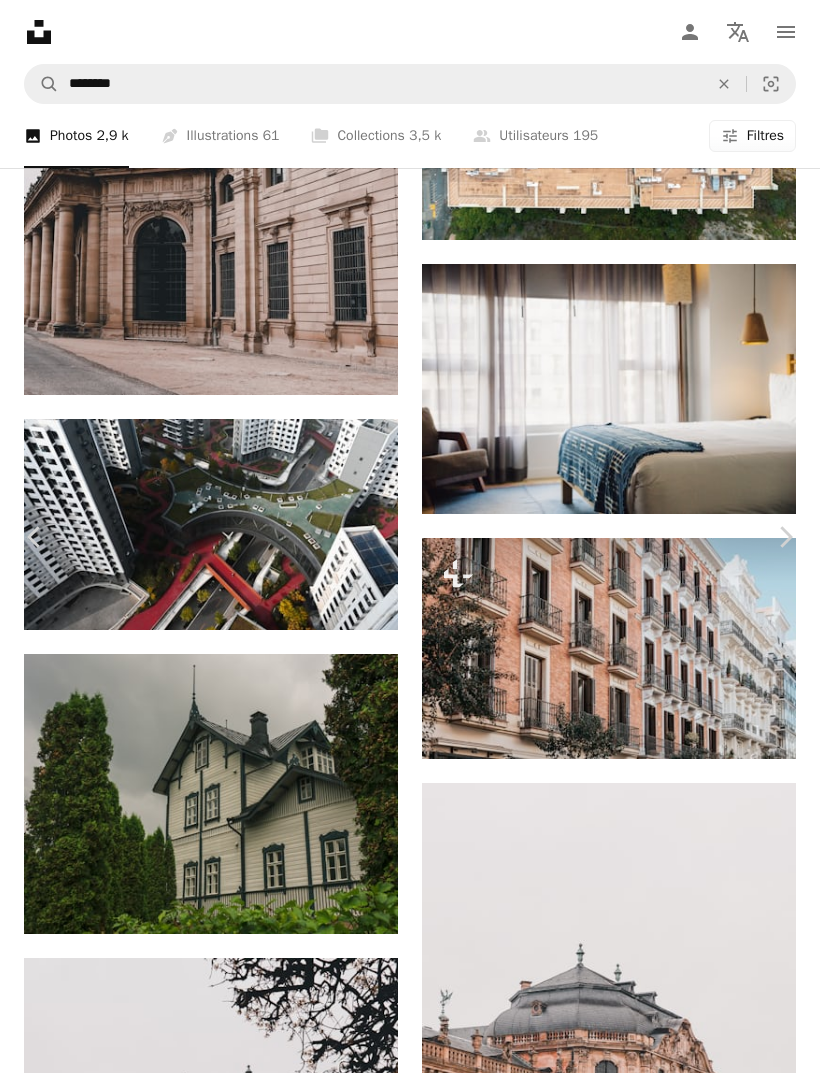 scroll, scrollTop: 5751, scrollLeft: 0, axis: vertical 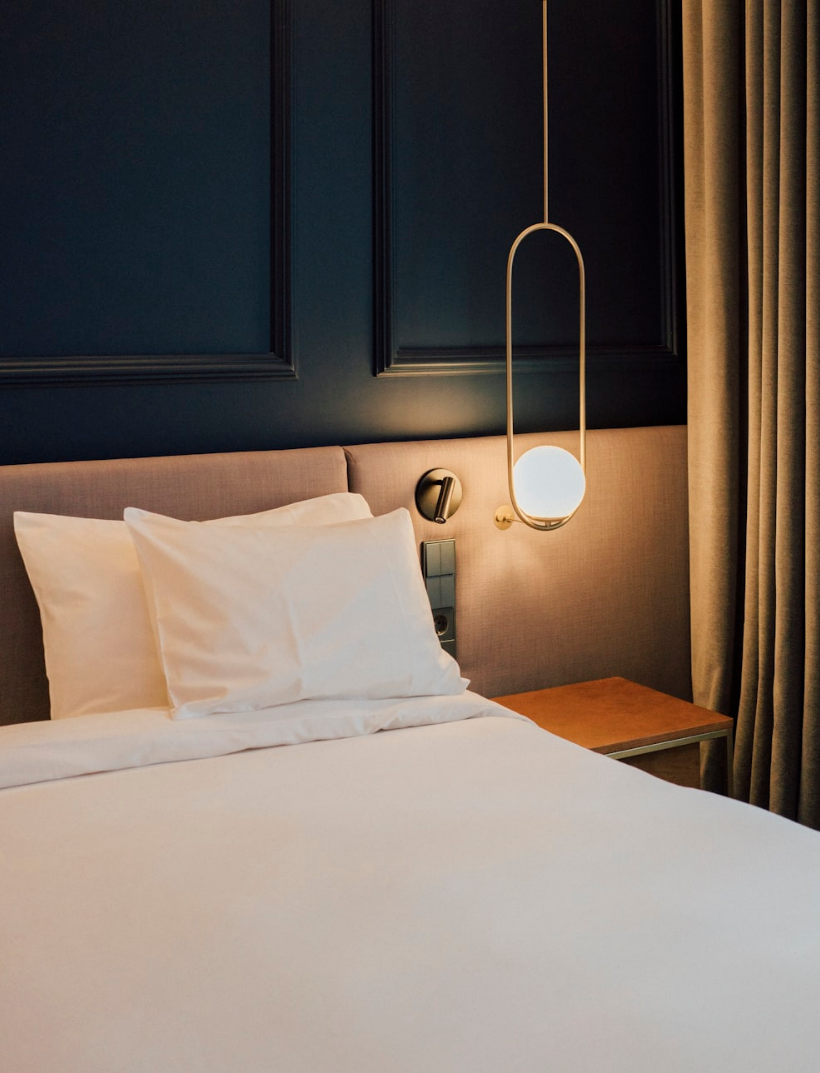 click at bounding box center [410, 521] 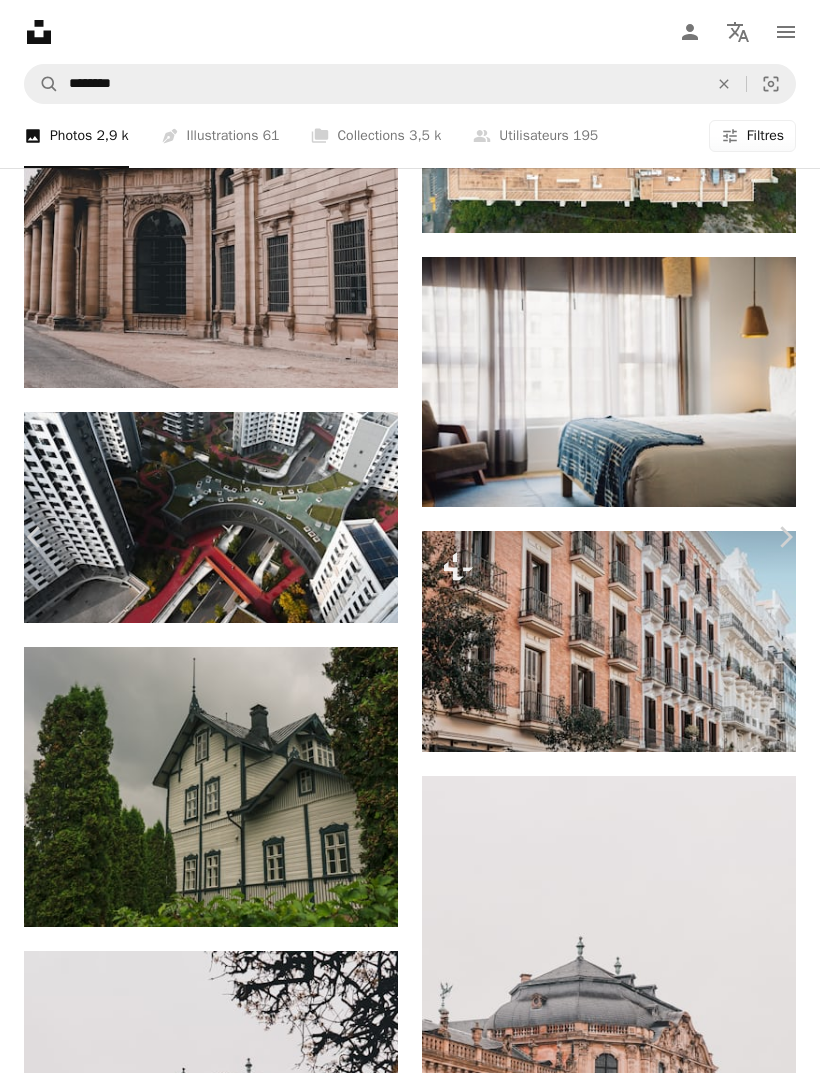 scroll, scrollTop: 3373, scrollLeft: 0, axis: vertical 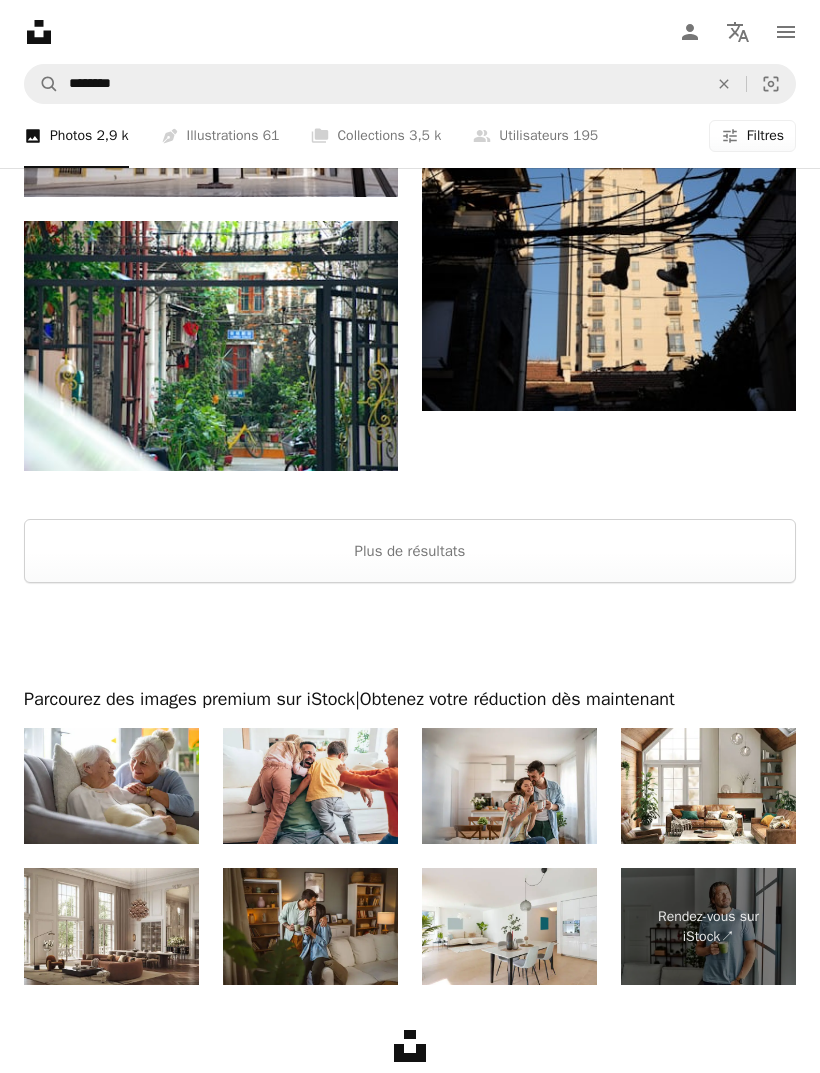 click on "Plus de résultats" at bounding box center [410, 551] 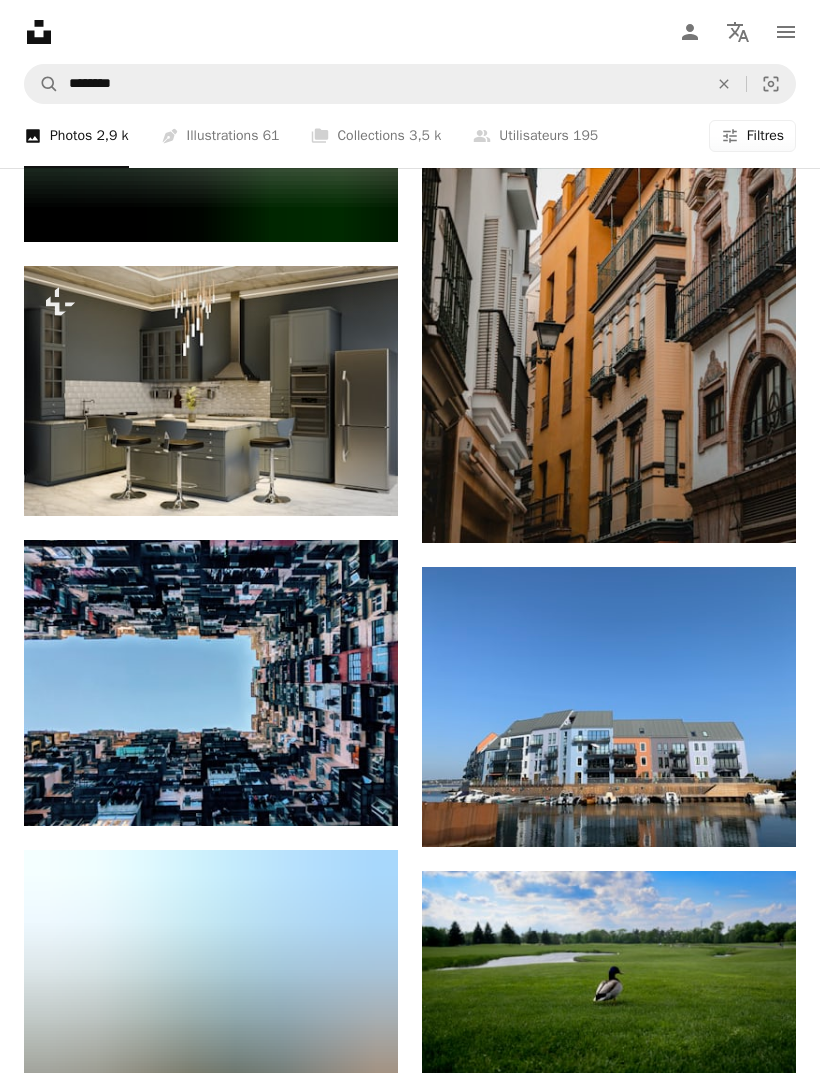 scroll, scrollTop: 20585, scrollLeft: 0, axis: vertical 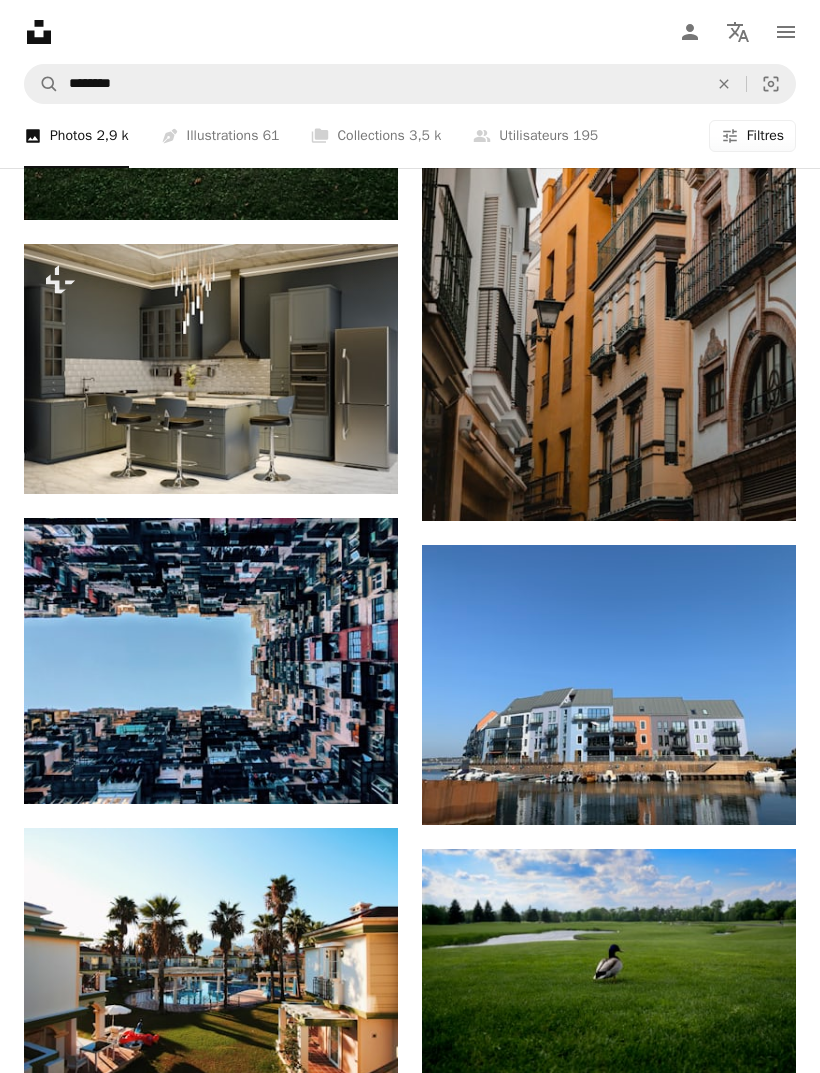 click at bounding box center (211, 369) 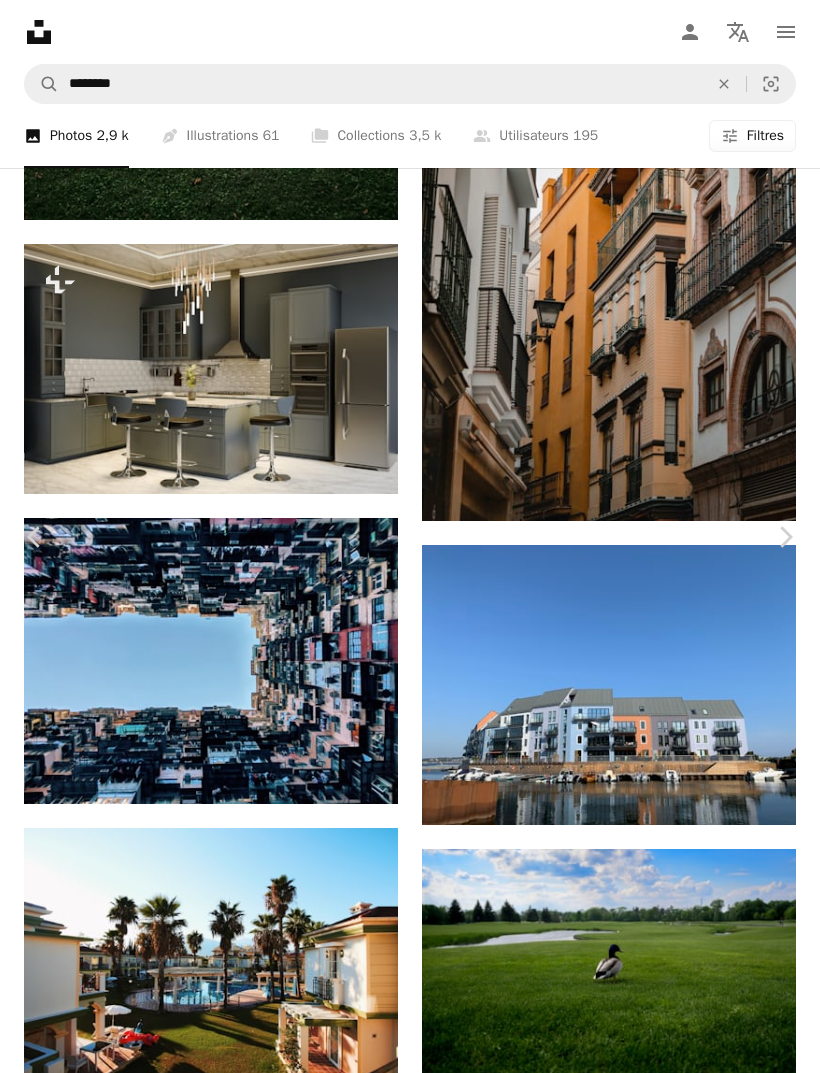 scroll, scrollTop: 1105, scrollLeft: 0, axis: vertical 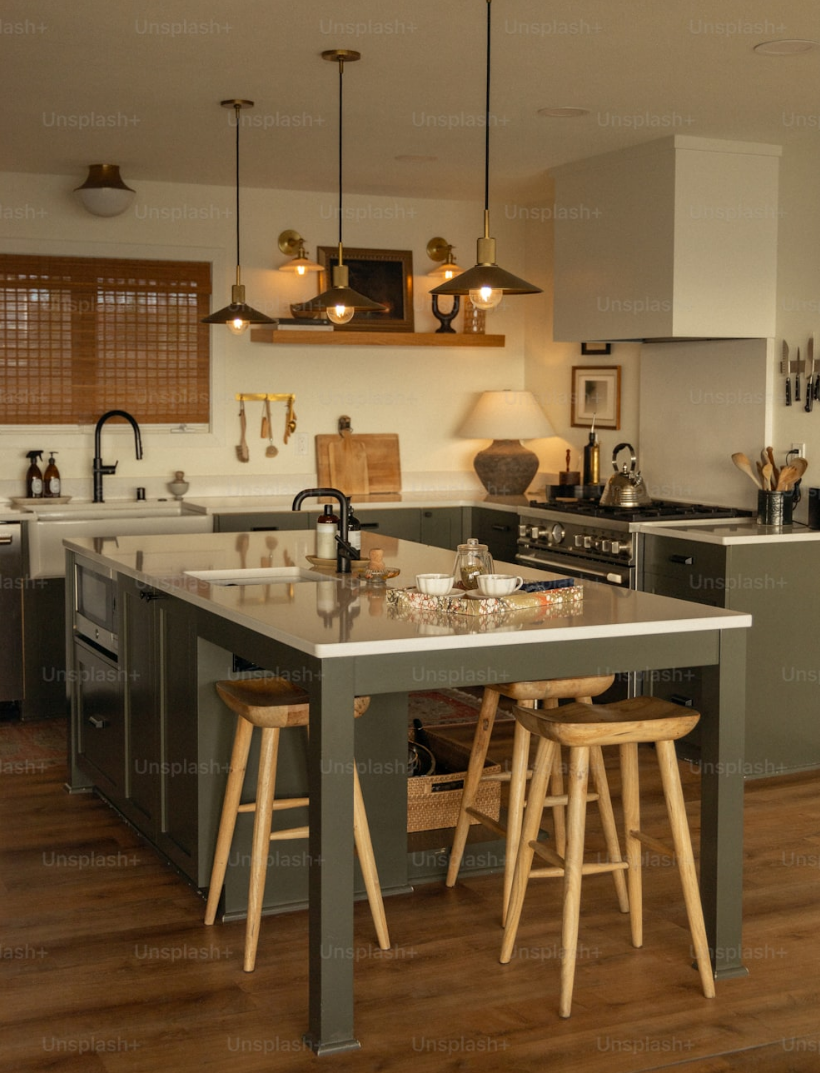 click at bounding box center (410, 521) 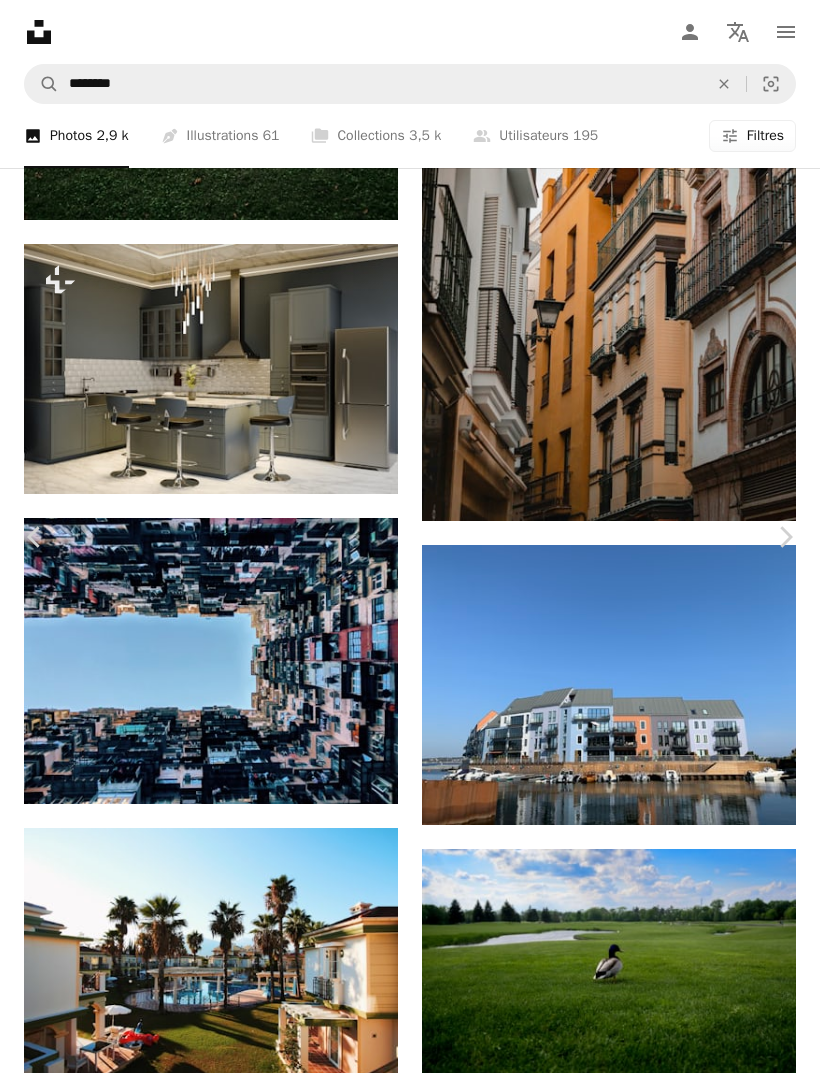 scroll, scrollTop: 2193, scrollLeft: 0, axis: vertical 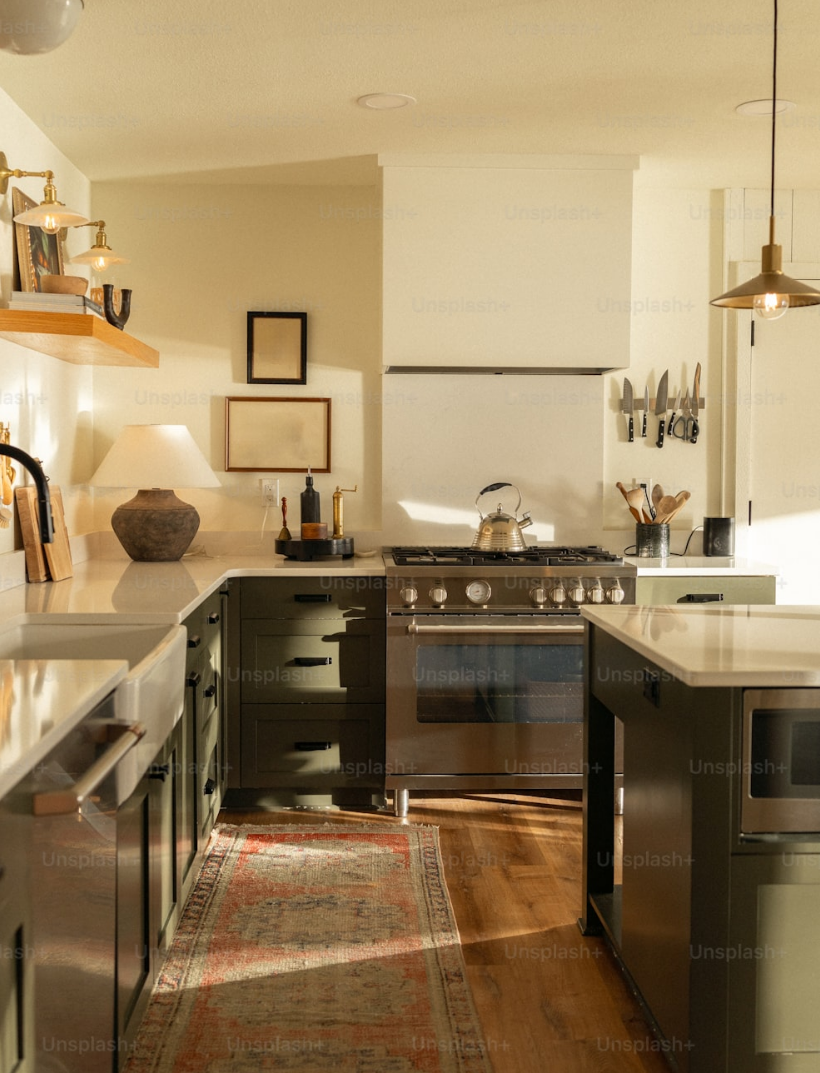 click at bounding box center (410, 521) 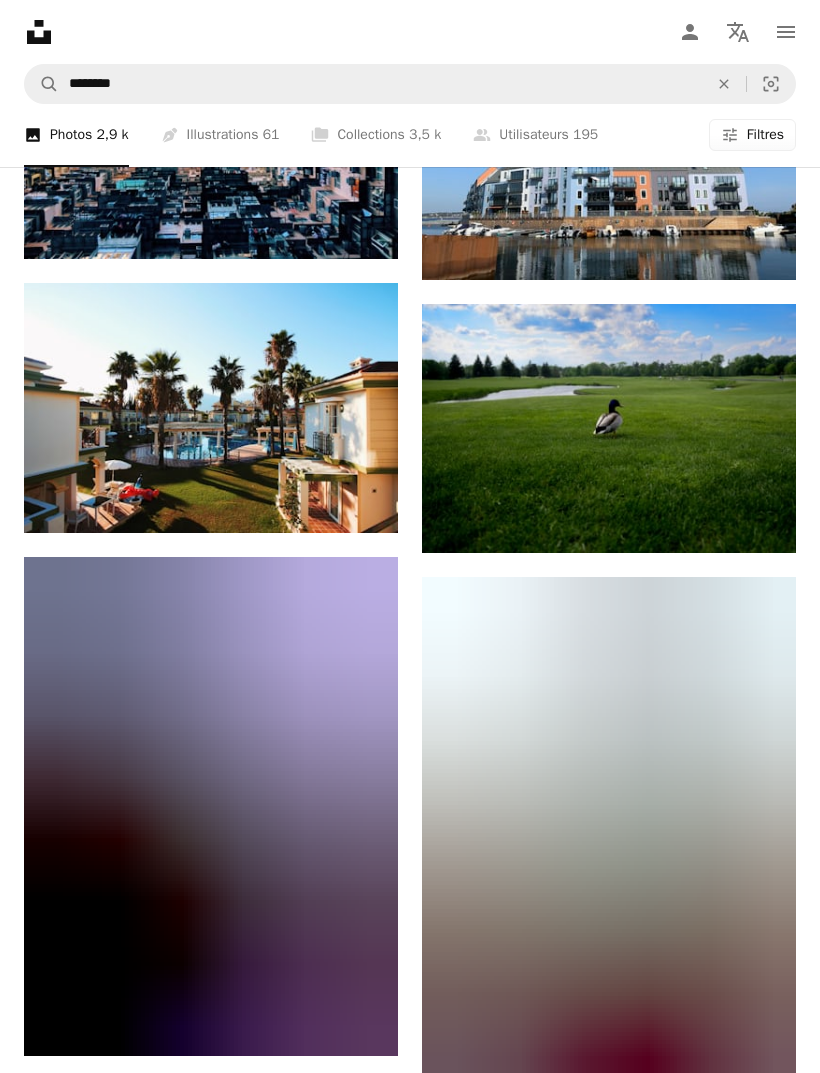scroll, scrollTop: 21130, scrollLeft: 0, axis: vertical 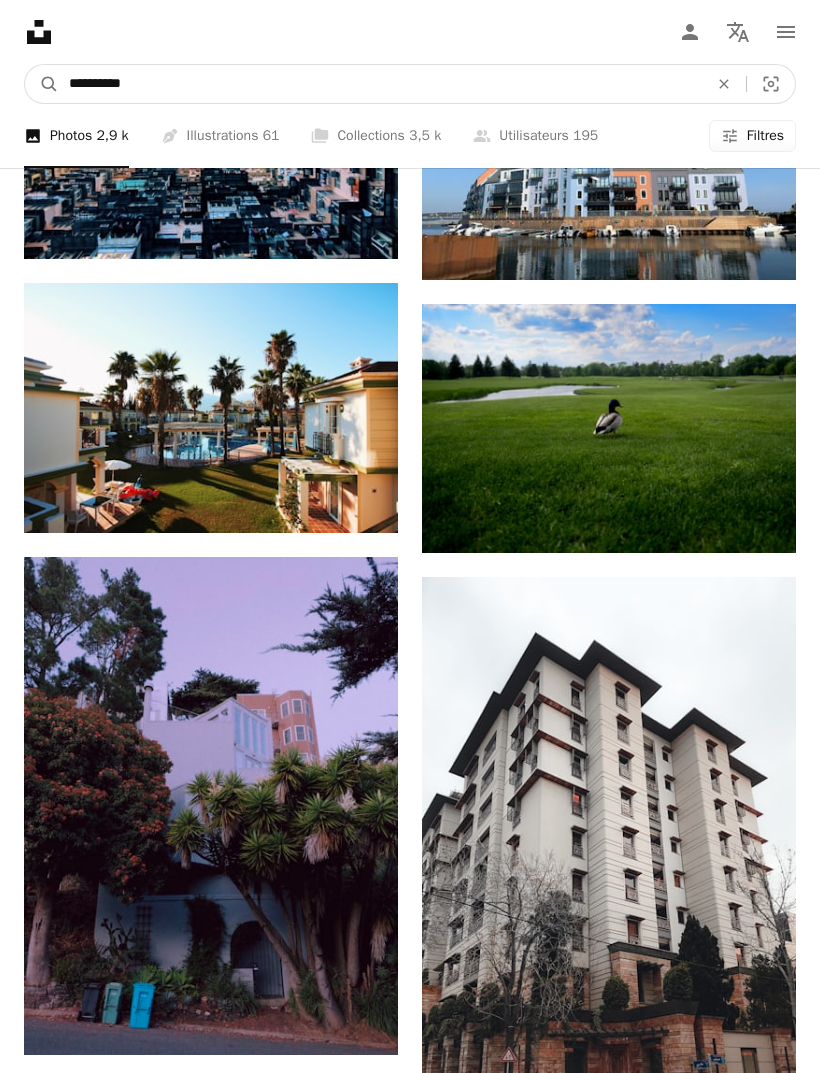 type on "**********" 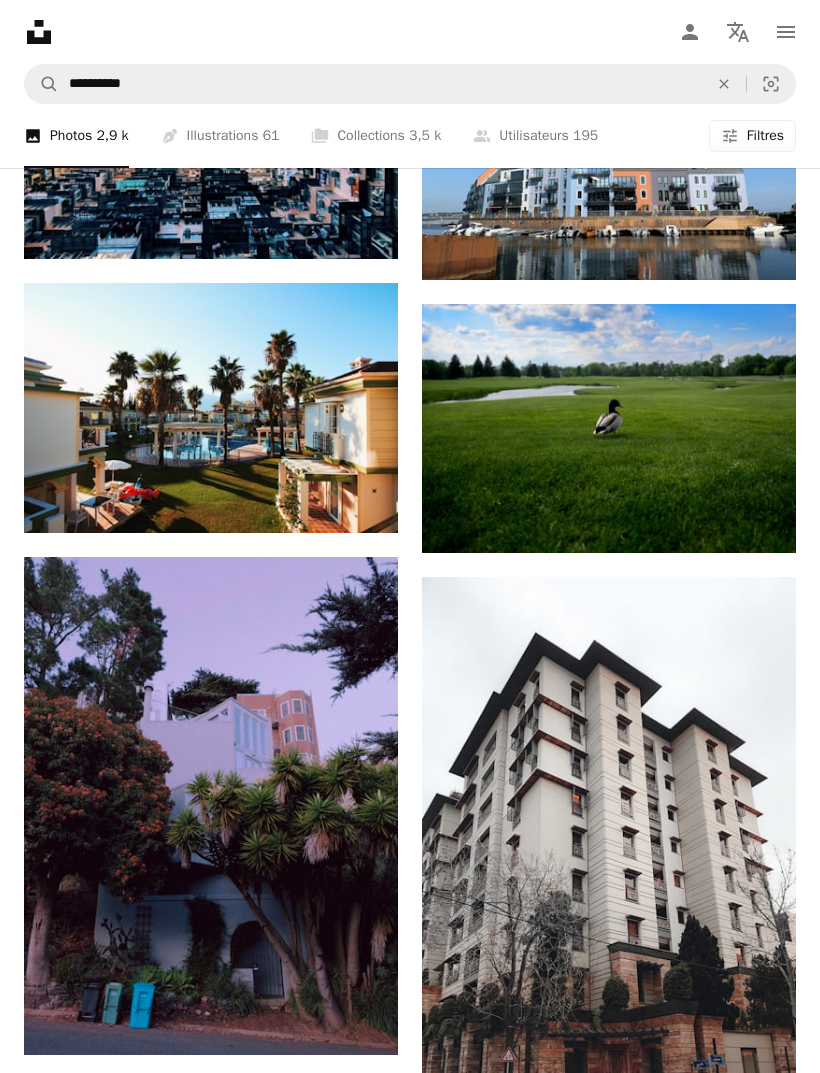 click on "An X shape" at bounding box center (724, 84) 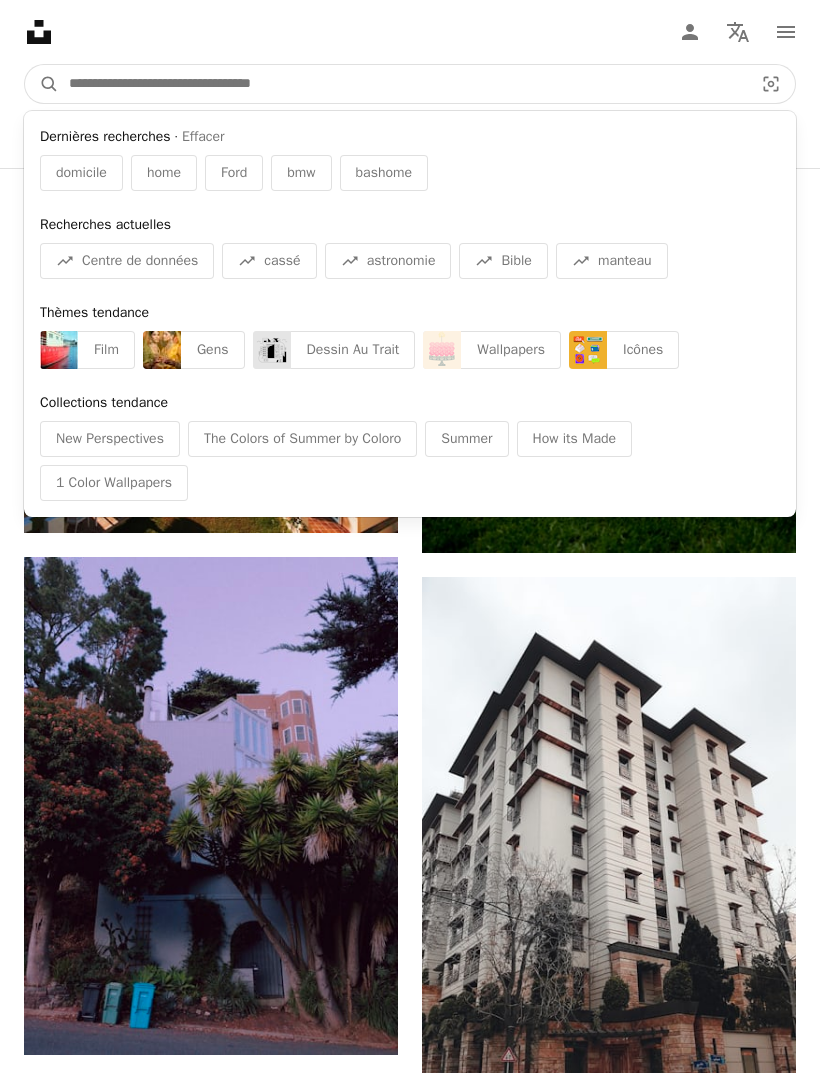 click at bounding box center (403, 84) 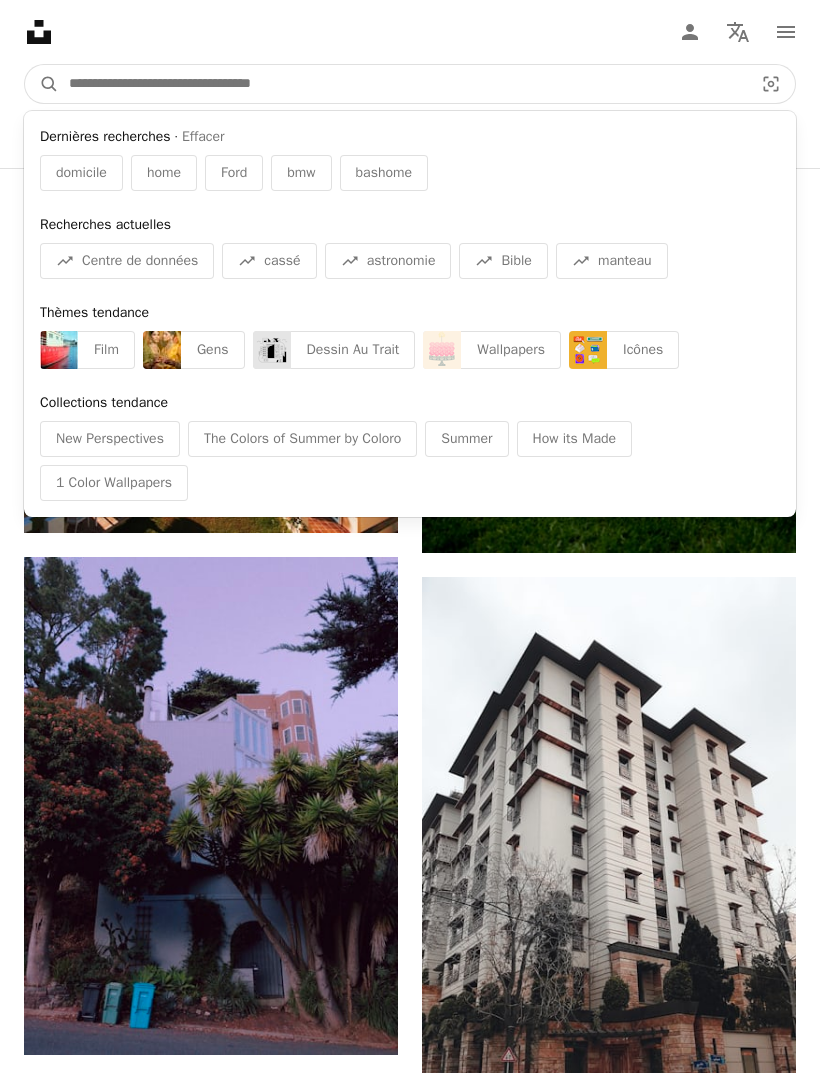 type on "********" 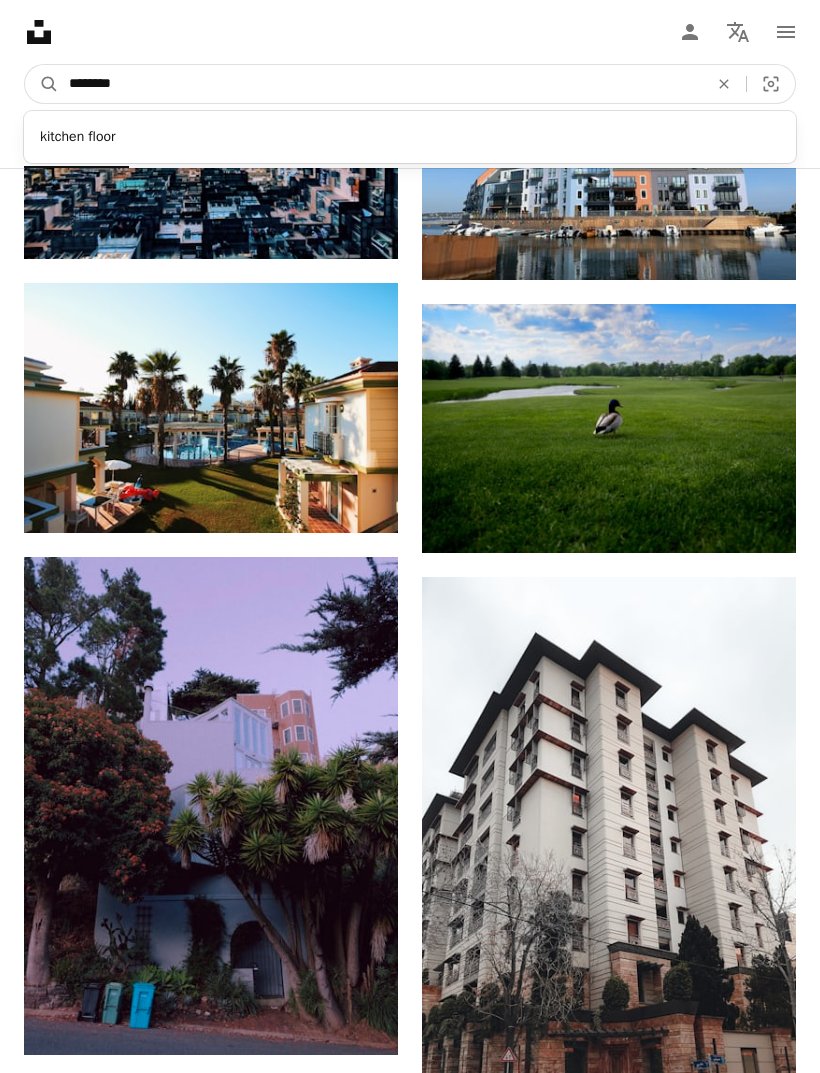 click on "********" at bounding box center (380, 84) 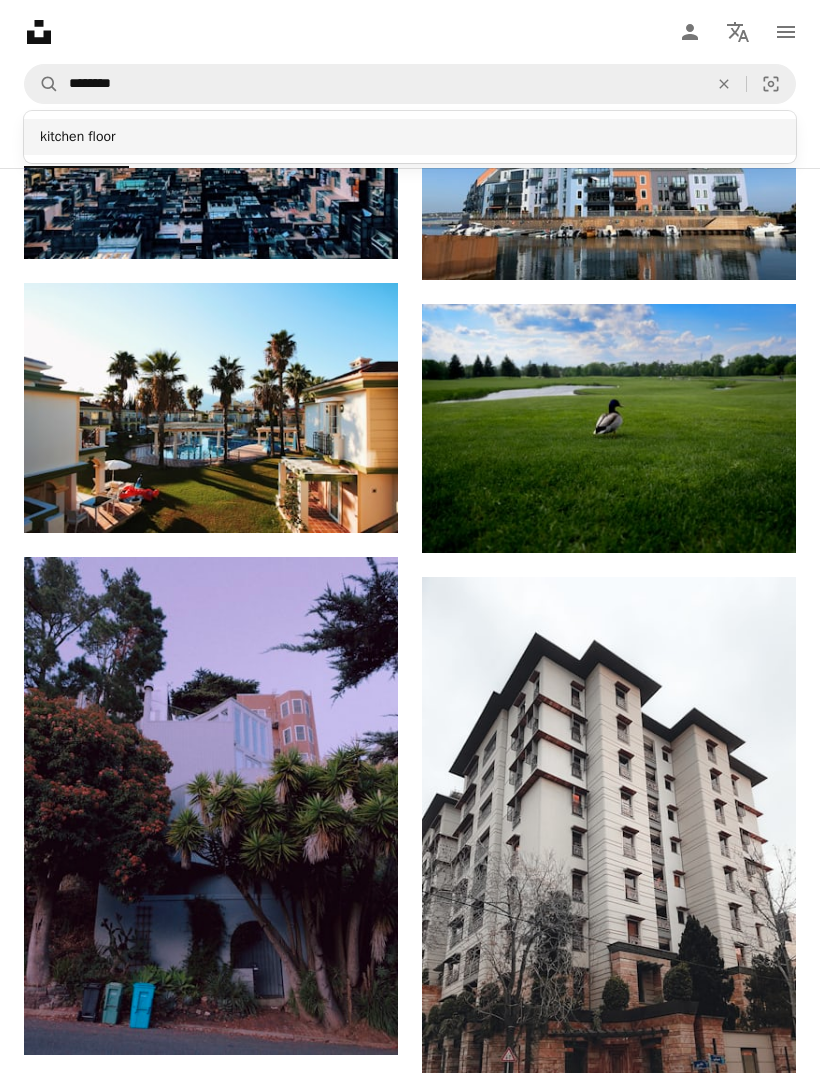 click on "kitchen floor" at bounding box center [410, 137] 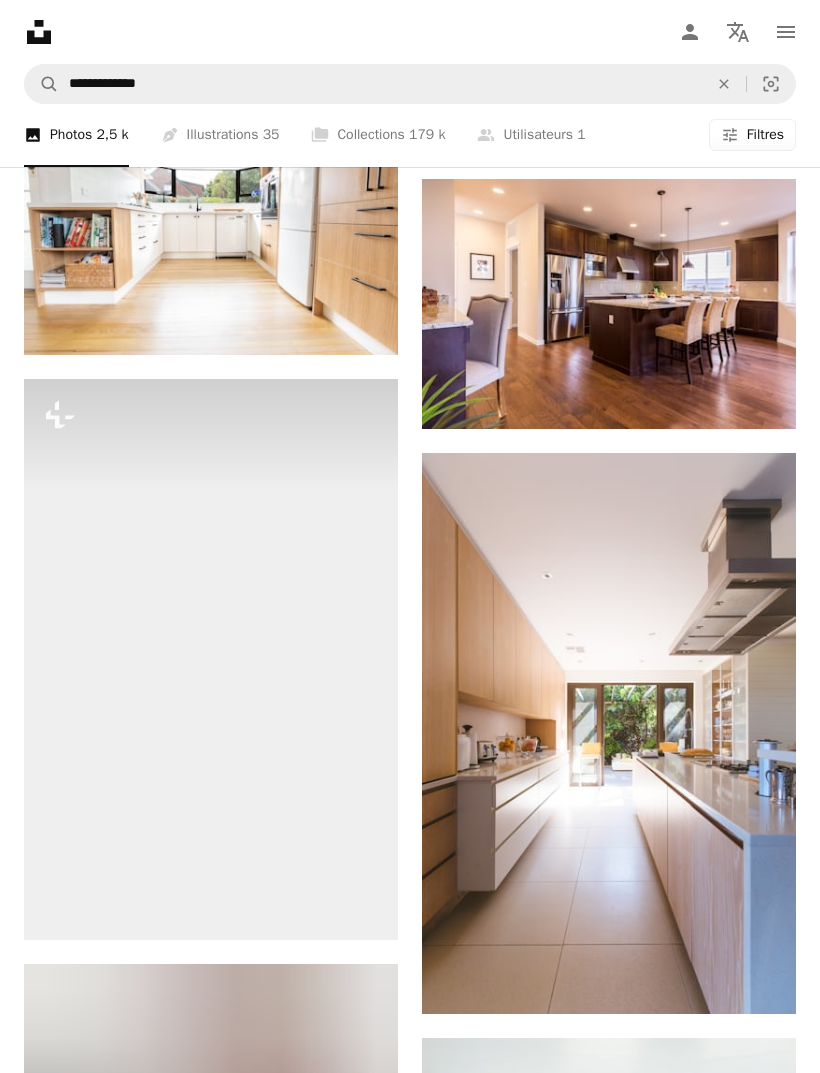 scroll, scrollTop: 2533, scrollLeft: 0, axis: vertical 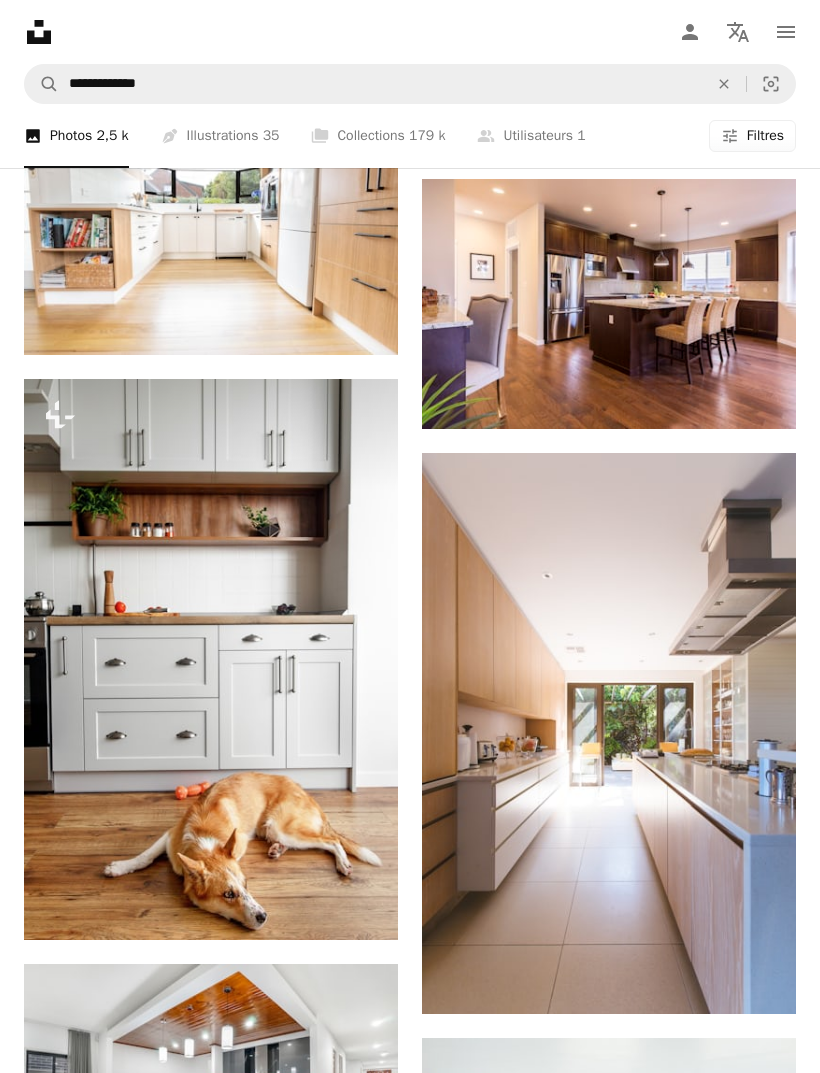 click at bounding box center [609, 304] 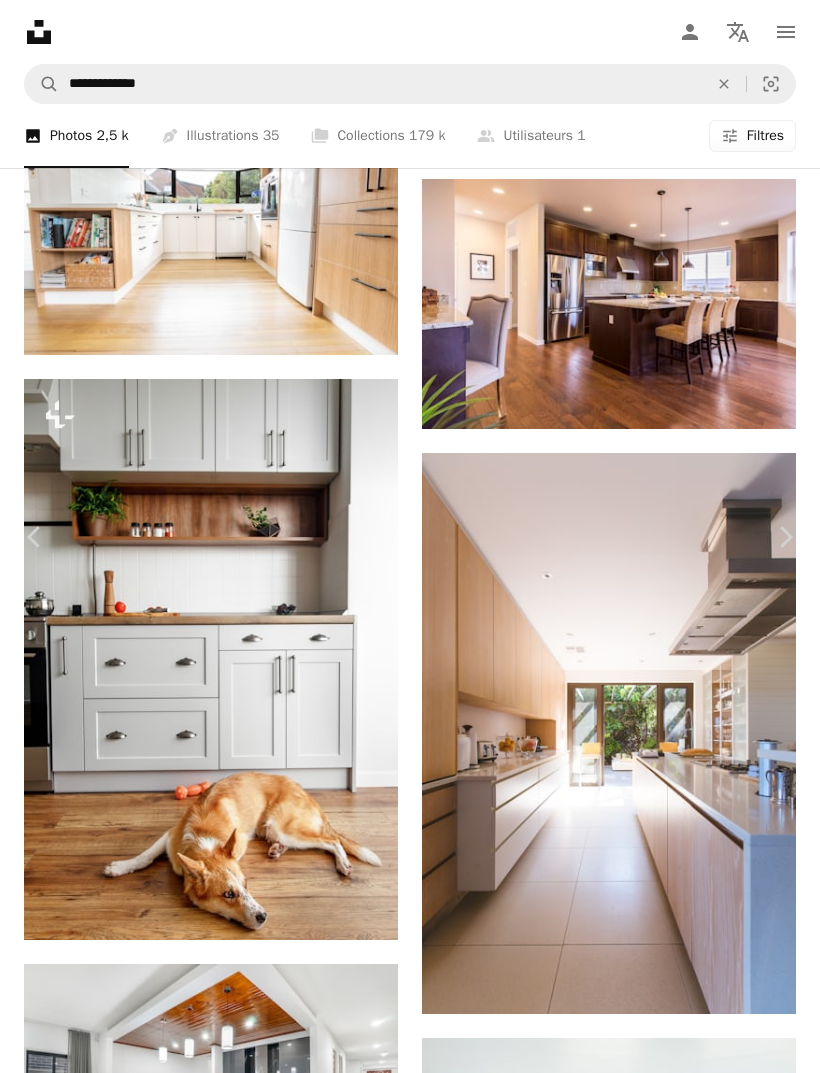 scroll, scrollTop: 1939, scrollLeft: 0, axis: vertical 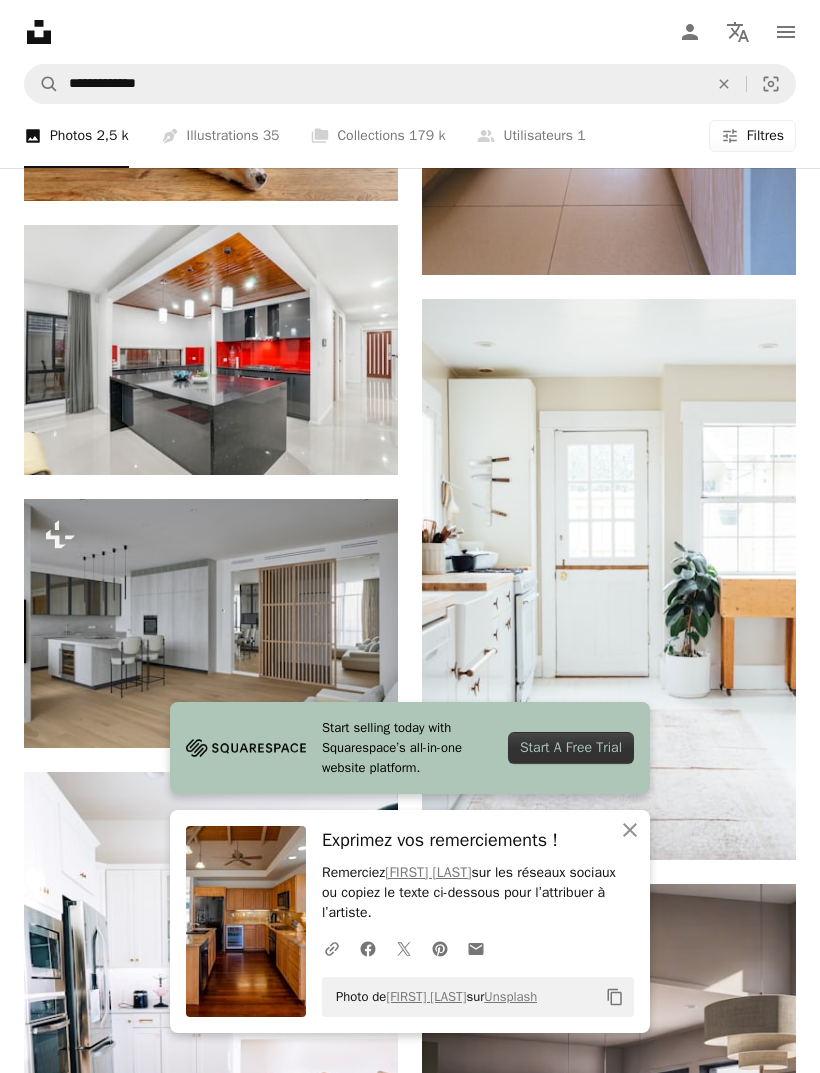 click at bounding box center [211, 350] 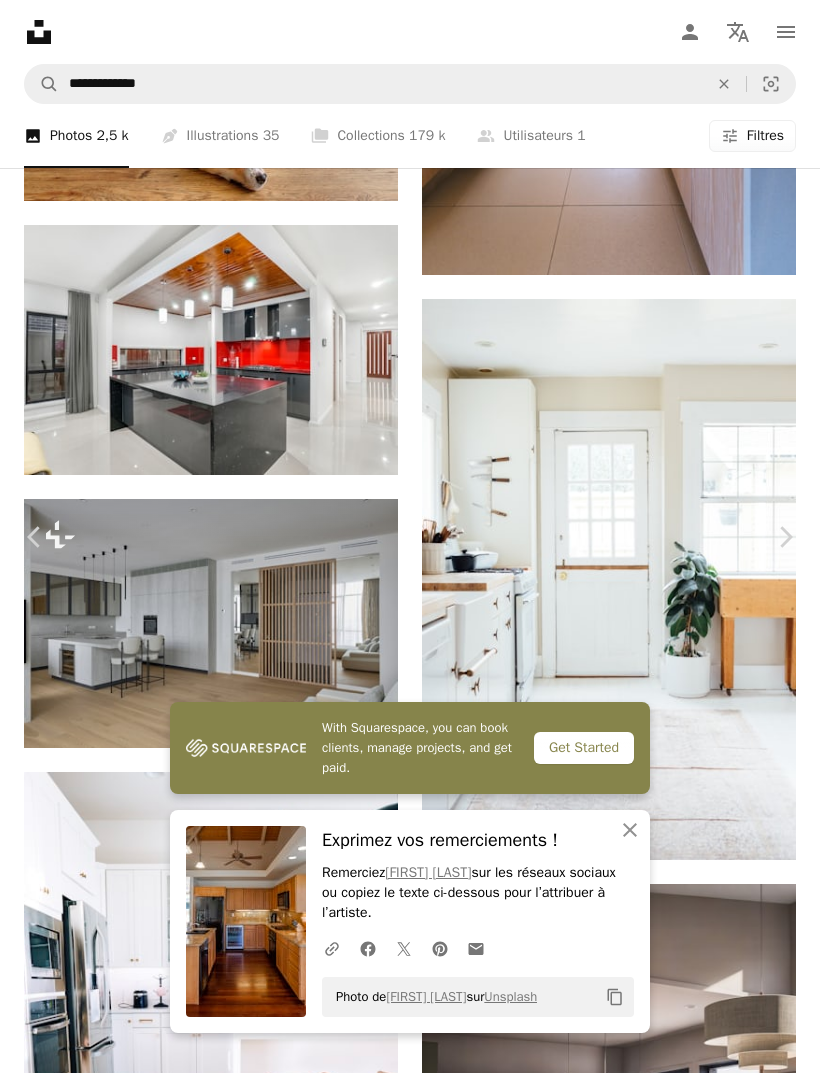click on "Télécharger gratuitement" at bounding box center (588, 6933) 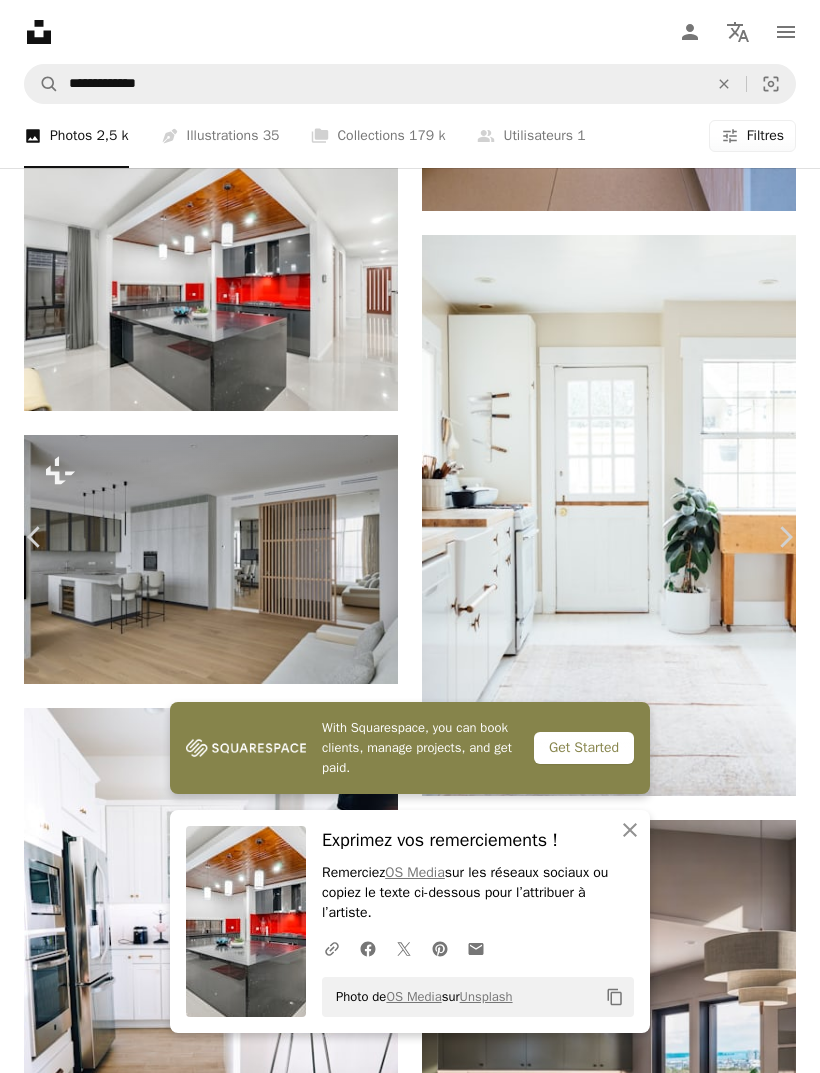 click on "An X shape Chevron left Chevron right With Squarespace, you can book clients, manage projects, and get paid. Get Started An X shape Fermer Exprimez vos remerciements ! Remerciez  OS Media  sur les réseaux sociaux ou copiez le texte ci-dessous pour l’attribuer à l’artiste. A URL sharing icon (chains) Facebook icon X (formerly Twitter) icon Pinterest icon An envelope Photo de  OS Media  sur  Unsplash
Copy content OS Media Disponible à l’embauche A checkmark inside of a circle A heart A plus sign Modifier l’image   Plus sign for Unsplash+ Télécharger gratuitement Chevron down Zoom in Vues 1 618 571 Téléchargements 6 535 A forward-right arrow Partager Info icon Infos More Actions Calendar outlined Publiée le  13 septembre 2020 Camera SONY, ILCE-7 Safety Utilisation gratuite sous la  Licence Unsplash maison domicile cuisine sol marbre noir bâtiment Design d’intérieur chambre rouge logement dedans îlot de cuisine Images domaine public Parcourez des images premium sur iStock  |" at bounding box center (410, 7358) 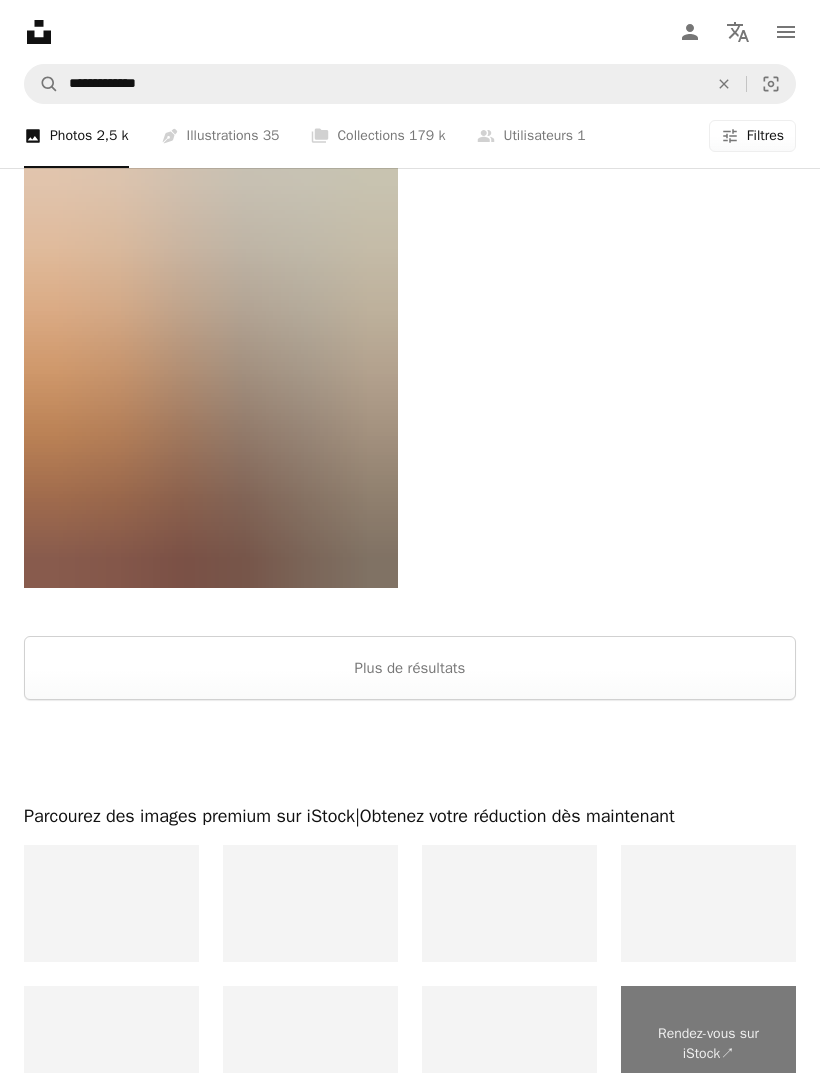 scroll, scrollTop: 9014, scrollLeft: 0, axis: vertical 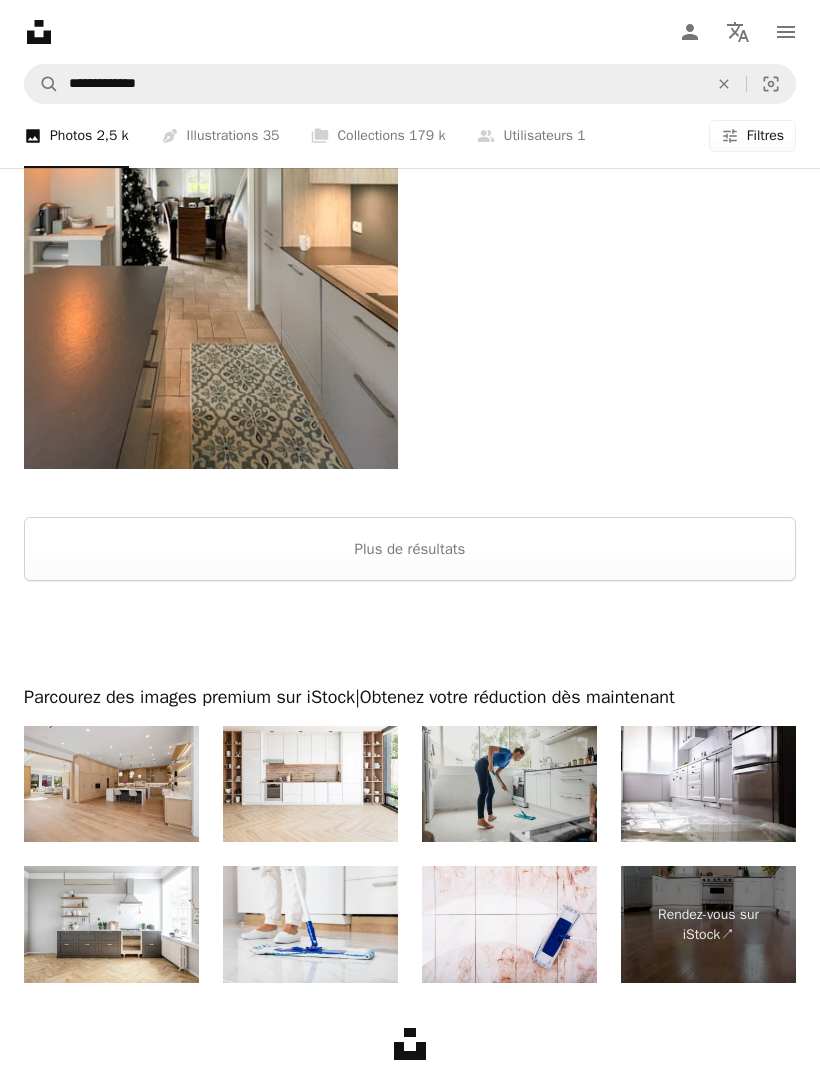 click on "Plus de résultats" at bounding box center [410, 549] 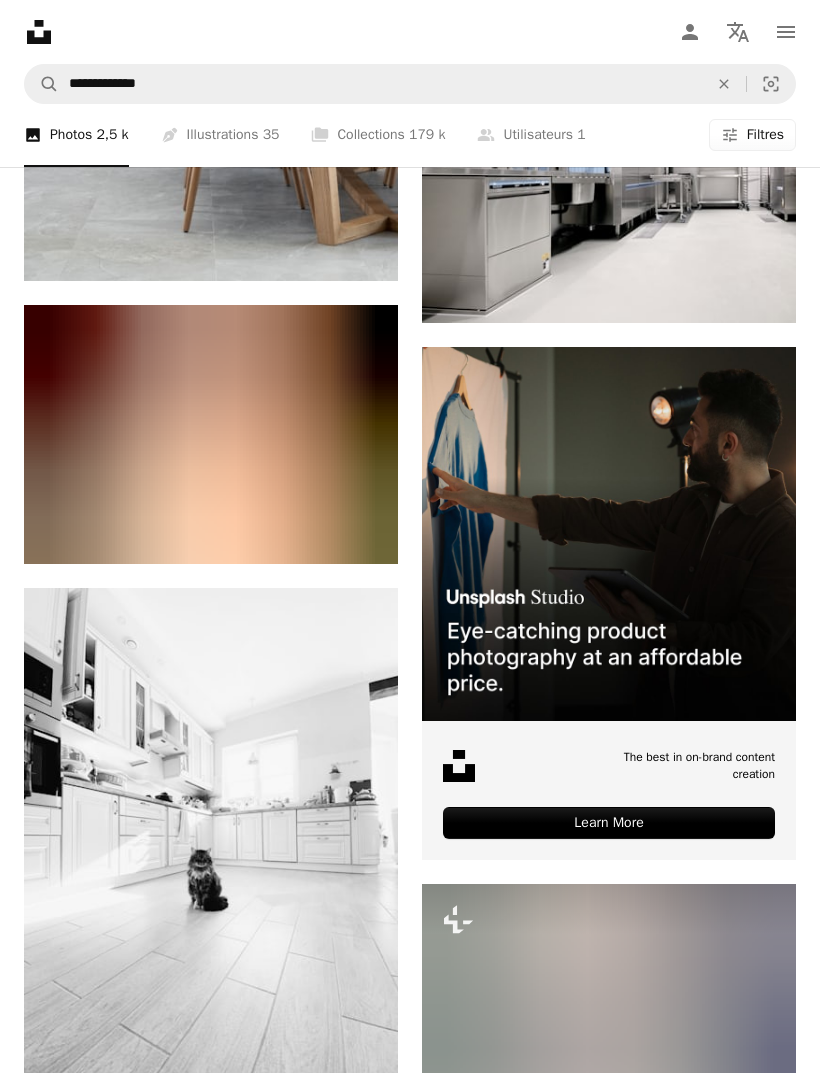 scroll, scrollTop: 10060, scrollLeft: 0, axis: vertical 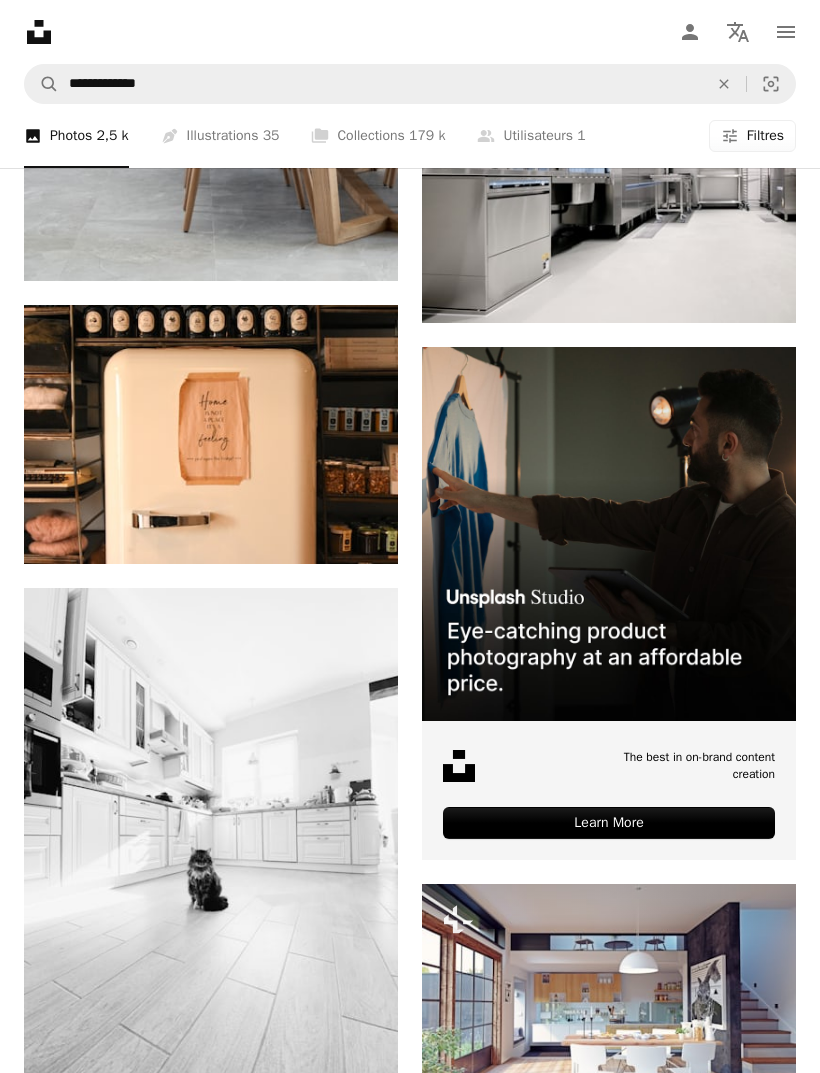 click at bounding box center [211, 434] 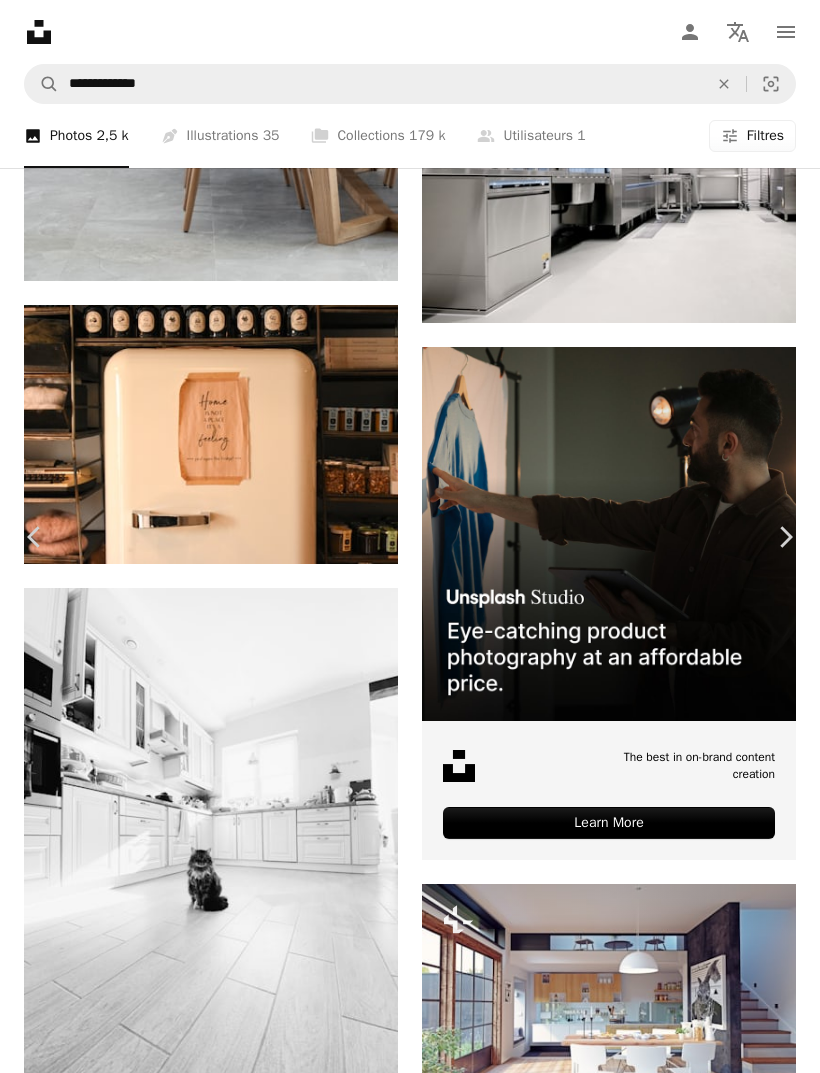 click on "An X shape Chevron left Chevron right [FIRST] Disponible à l’embauche A checkmark inside of a circle A heart A plus sign Modifier l’image   Plus sign for Unsplash+ Télécharger gratuitement Chevron down Zoom in Vues 5 847 Téléchargements 108 A forward-right arrow Partager Info icon Infos More Actions Calendar outlined Publiée le  26 mai 2025 Camera NIKON CORPORATION, NIKON D3500 Safety Utilisation gratuite sous la  Licence Unsplash nourriture domicile cuisine bouteille vieux frigo cuire sentiment Plancher de cuisine Hogar humain bébé réfrigérateur étagère appareil garde-manger appareil appareil électrique Fonds d’écran HD Parcourez des images premium sur iStock  |  - 20 % avec le code UNSPLASH20 Rendez-vous sur iStock  ↗ Images associées A heart A plus sign [FIRST] Arrow pointing down Plus sign for Unsplash+ A heart A plus sign [FIRST] Pour  Unsplash+ A lock   Télécharger A heart A plus sign [FIRST] Arrow pointing down Plus sign for Unsplash+ A heart A plus sign" at bounding box center [410, 3764] 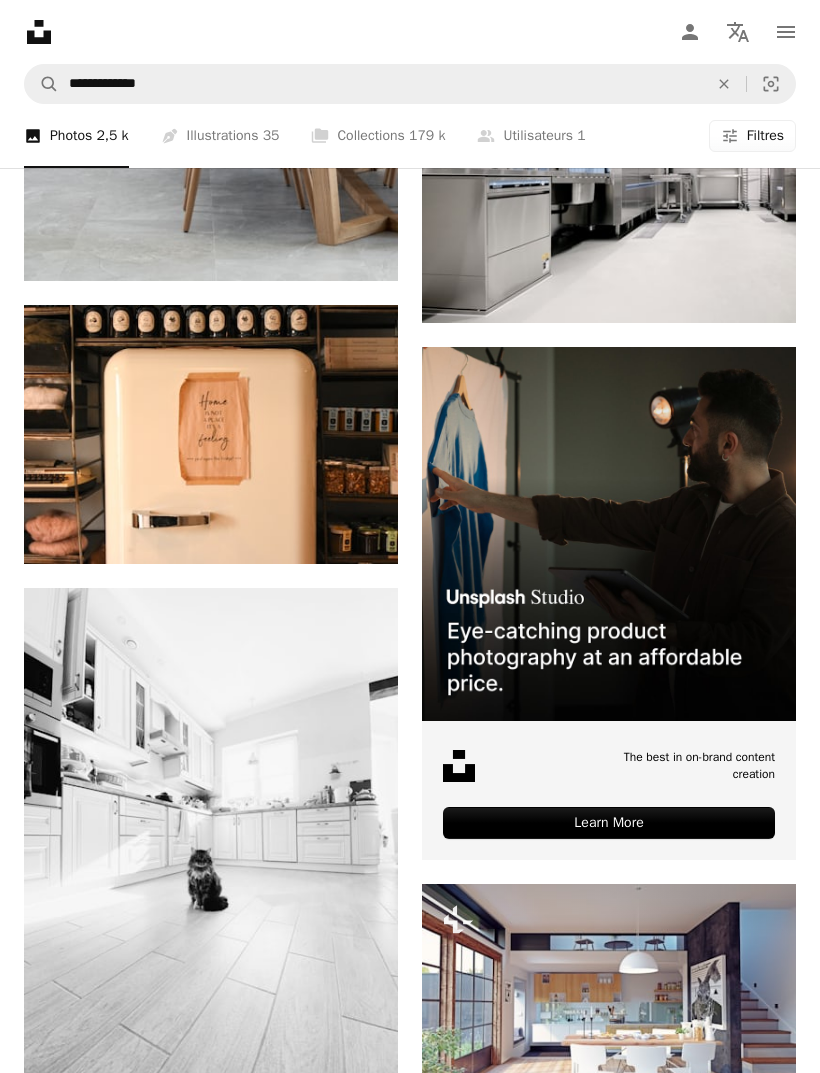 click at bounding box center (211, 837) 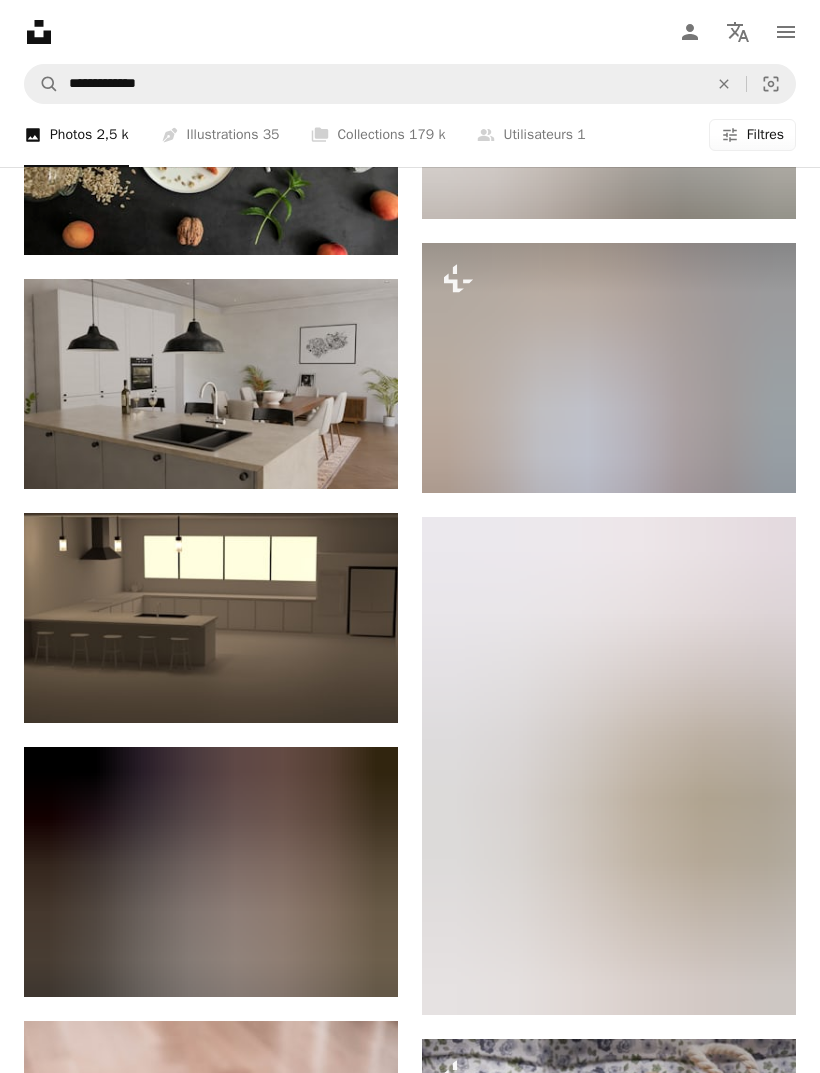 scroll, scrollTop: 12311, scrollLeft: 0, axis: vertical 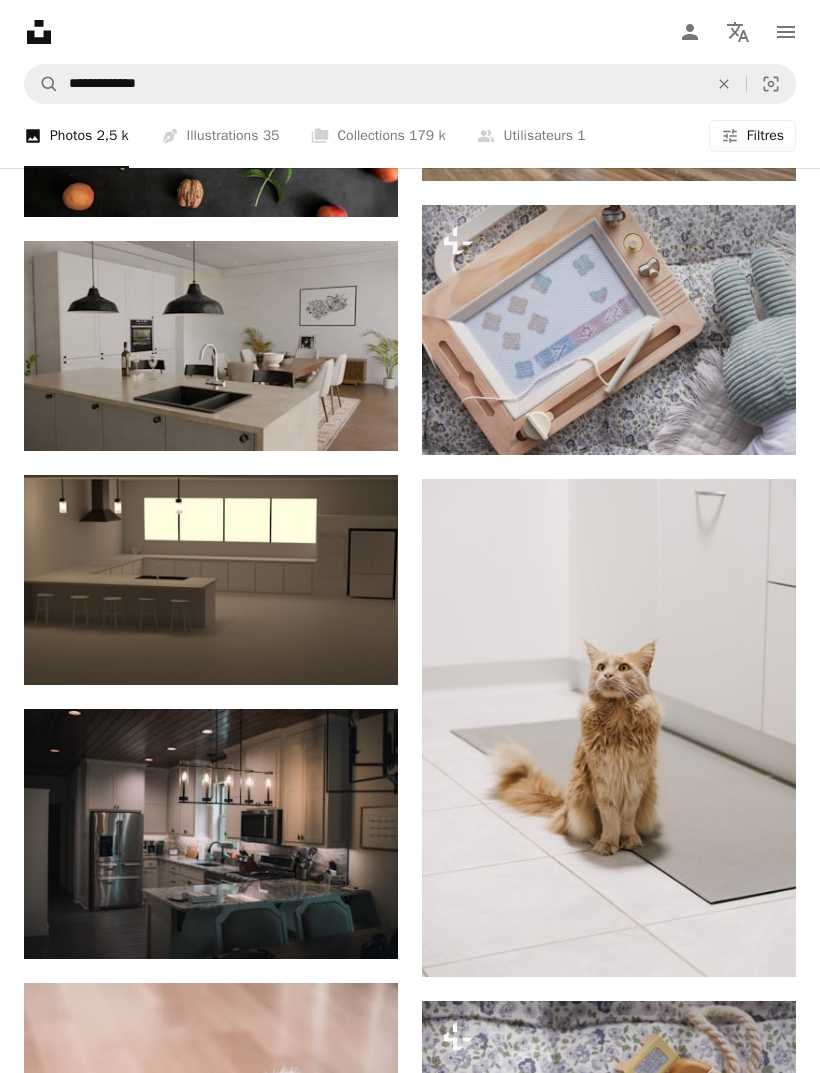 click at bounding box center (211, 834) 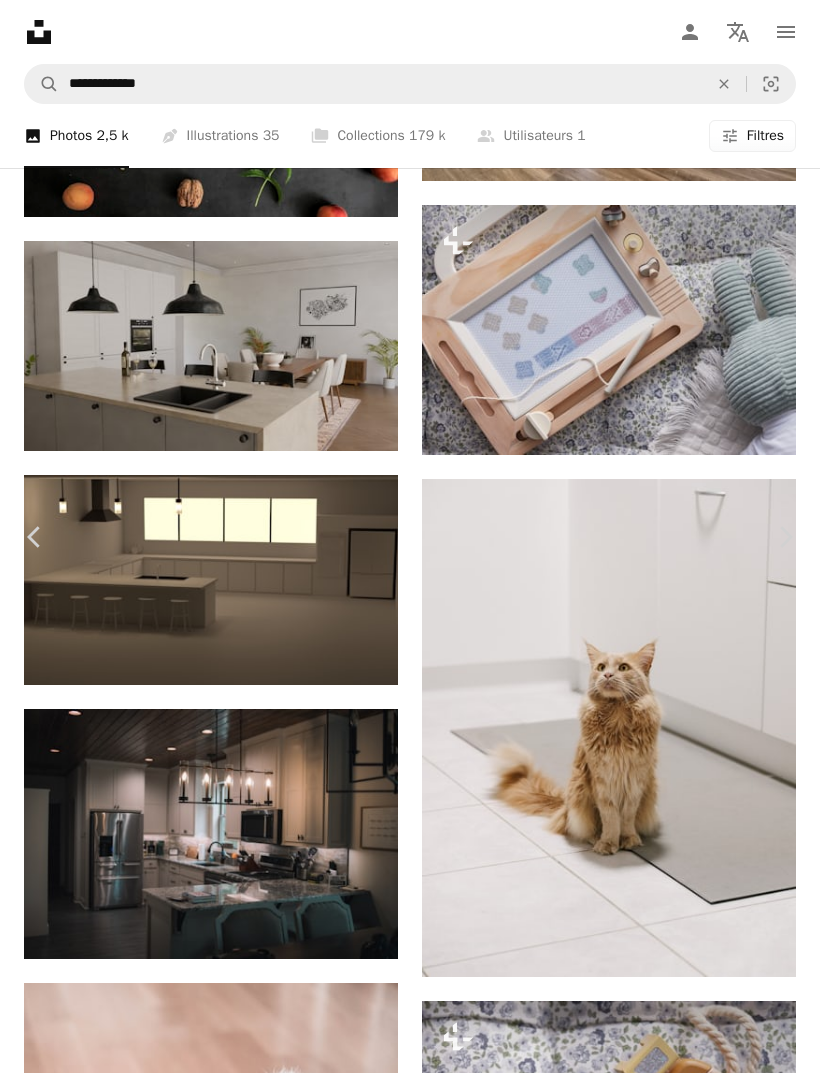 click on "Parcourez des images premium sur iStock  |  - 20 % avec le code UNSPLASH20" at bounding box center (402, 5261) 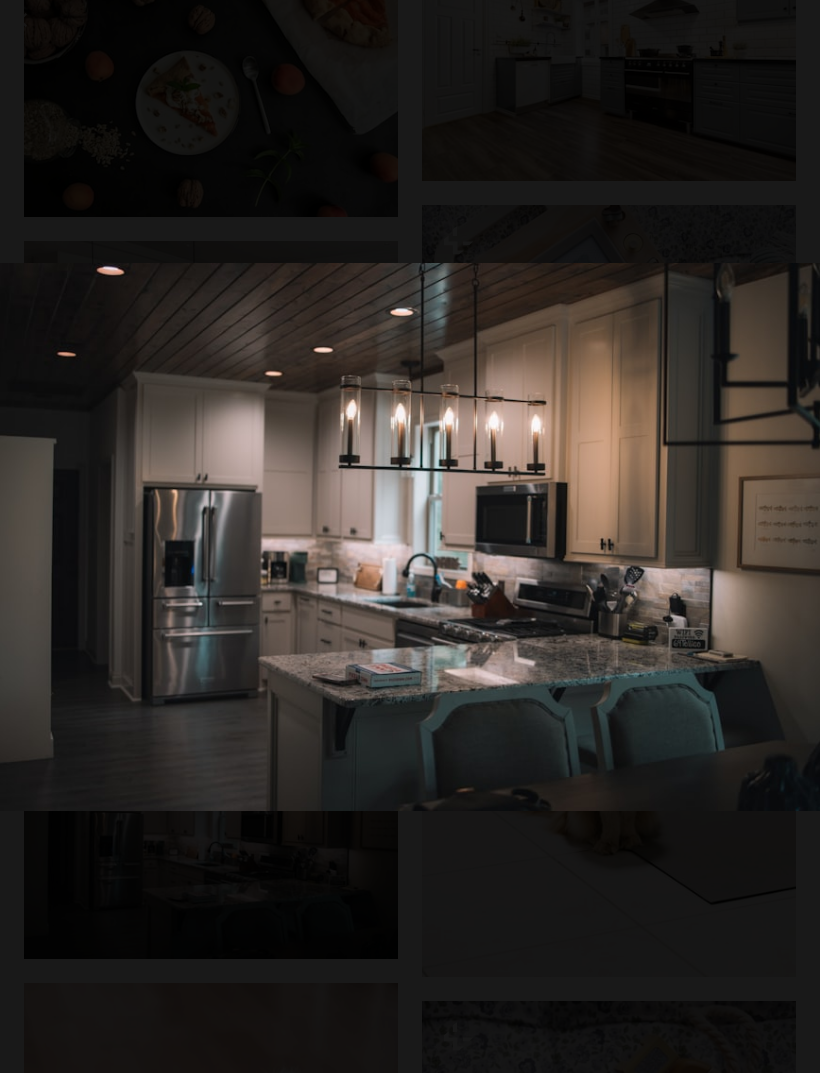 click at bounding box center [410, 537] 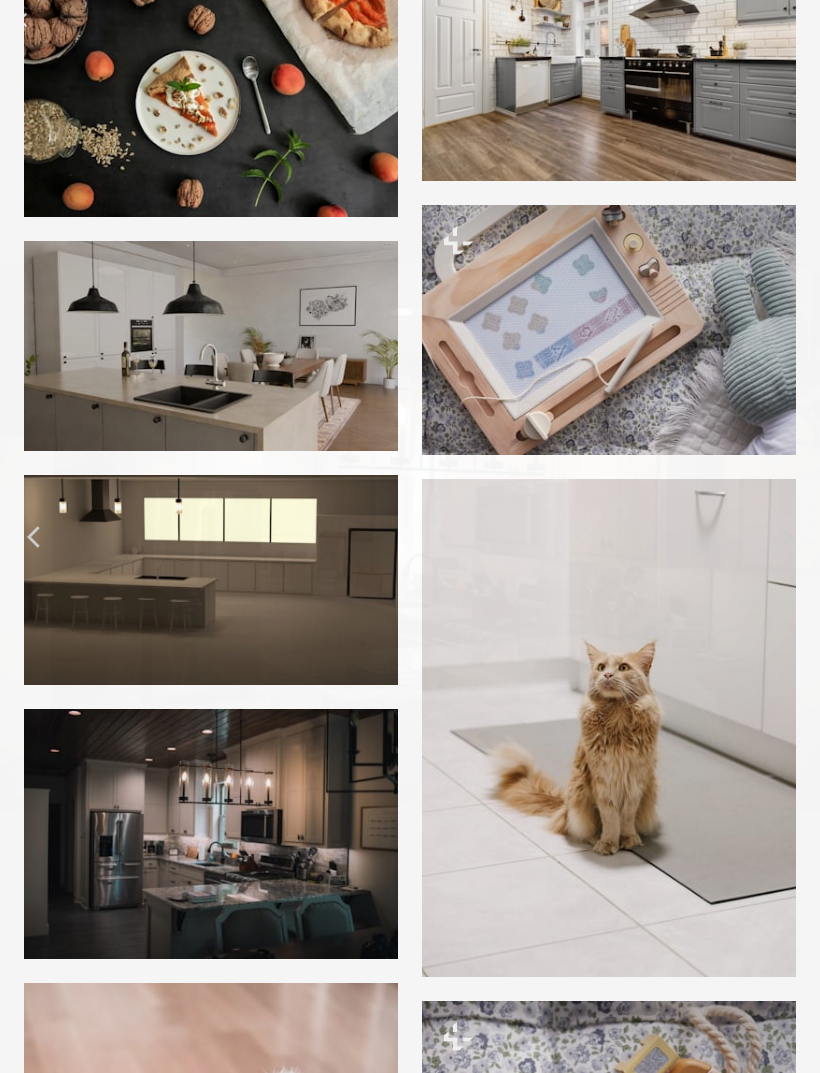 click at bounding box center [410, 536] 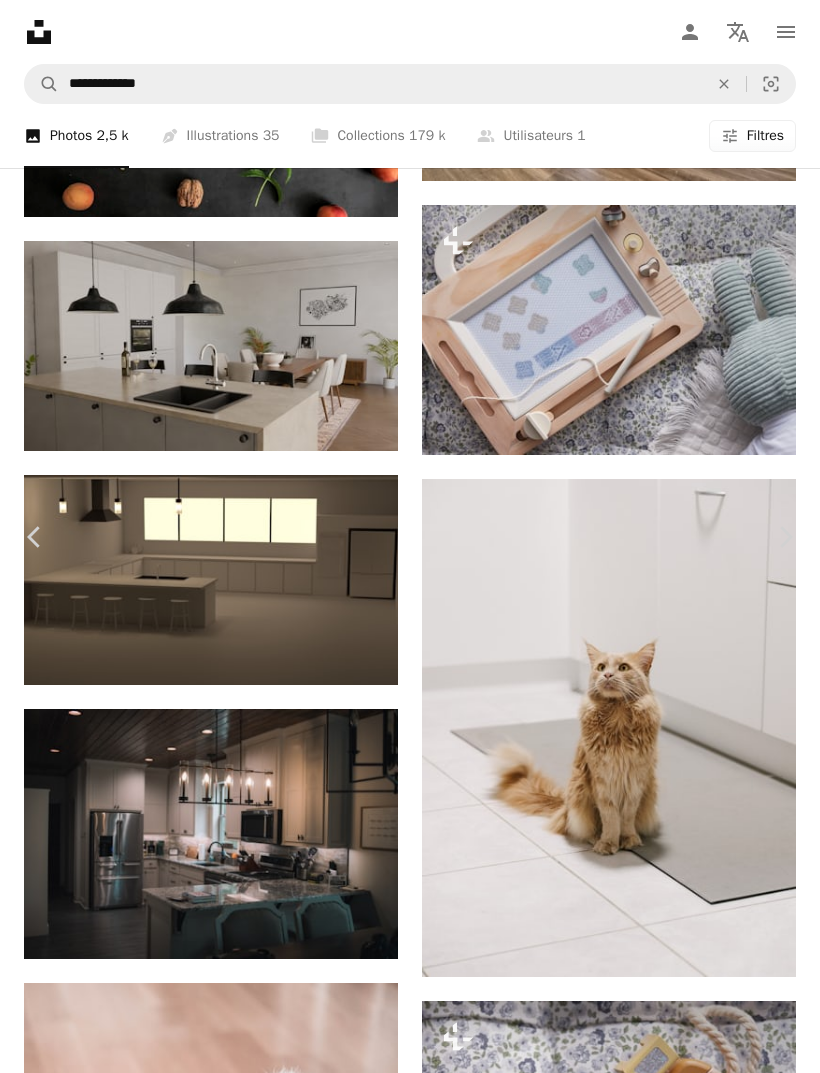 click on "Télécharger gratuitement" at bounding box center [588, 4497] 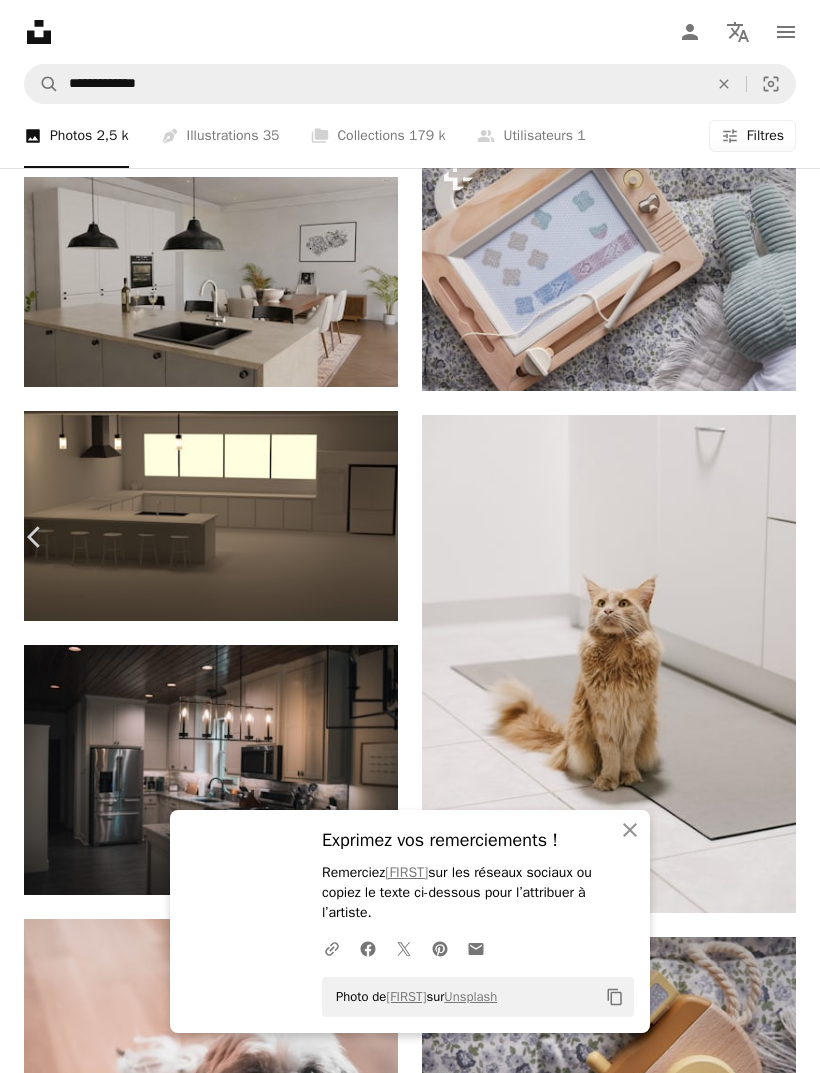 scroll, scrollTop: 1217, scrollLeft: 0, axis: vertical 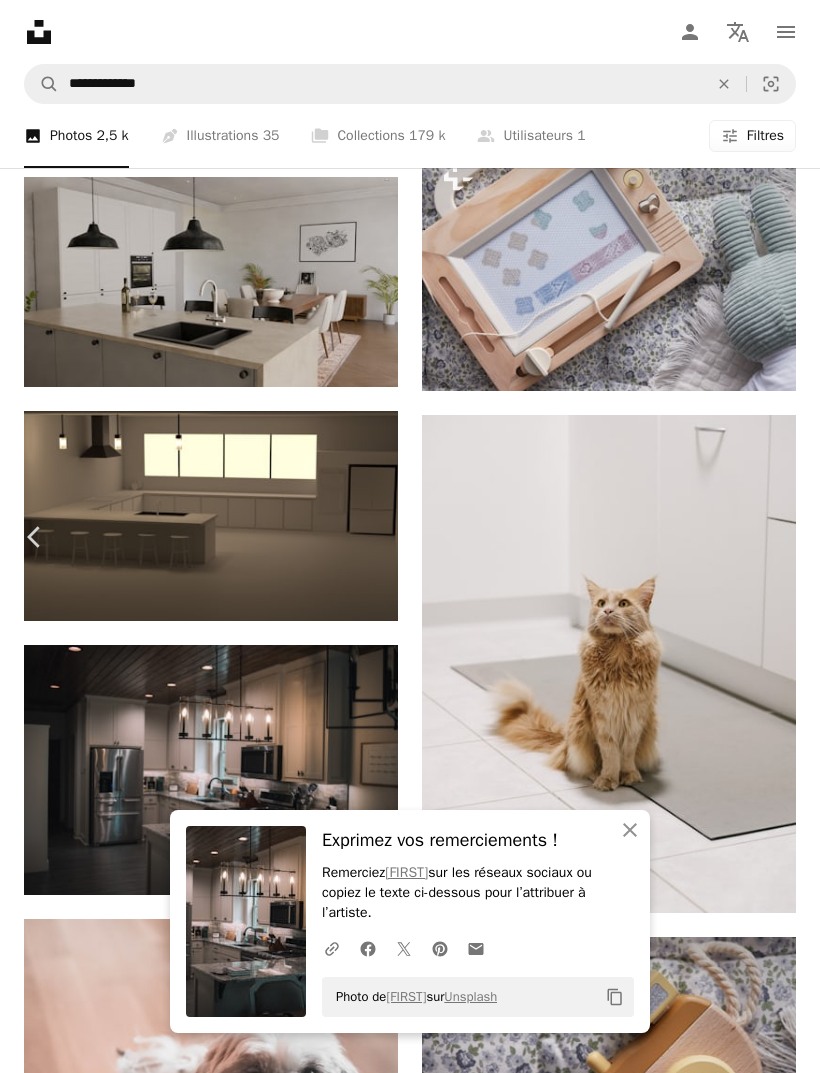 click at bounding box center [242, 4622] 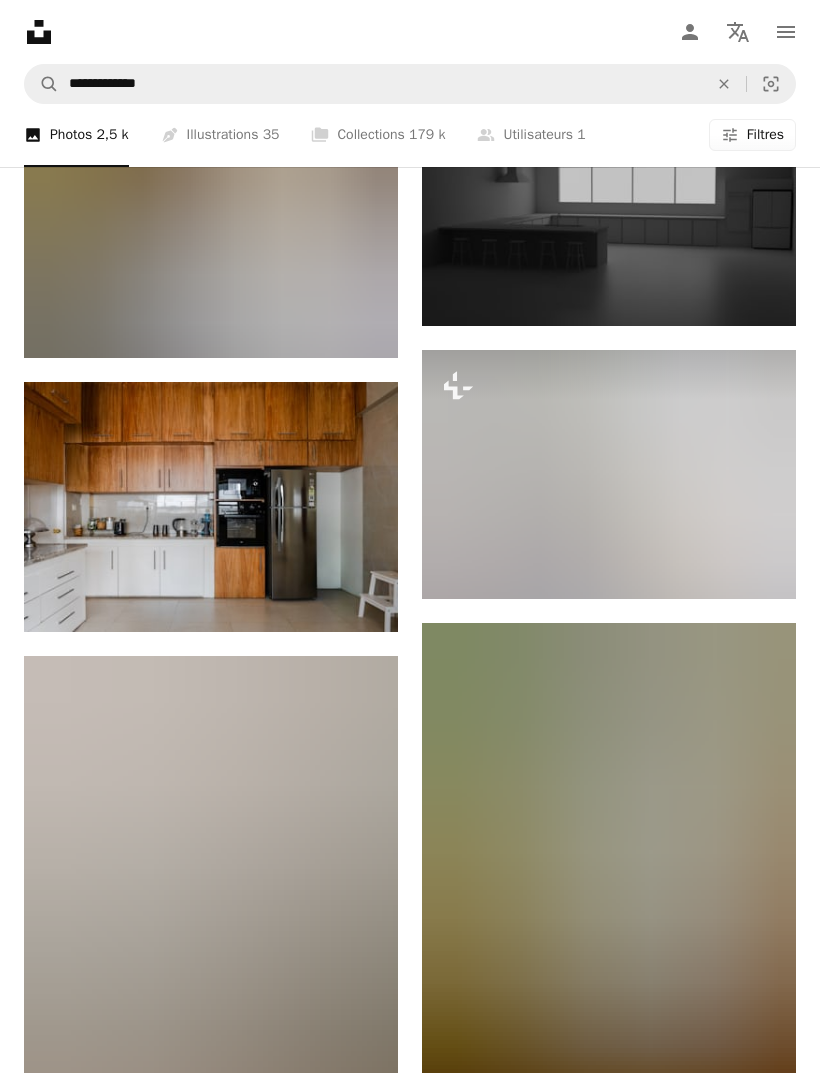 scroll, scrollTop: 14290, scrollLeft: 0, axis: vertical 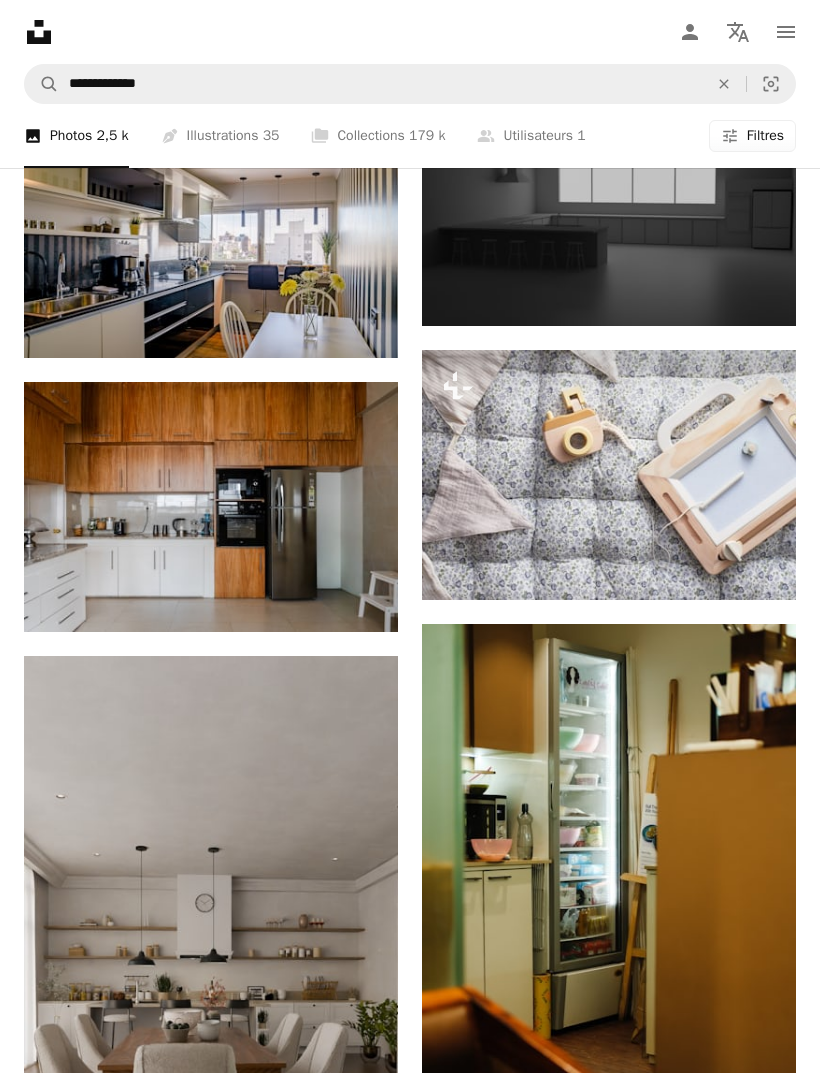 click at bounding box center [211, 507] 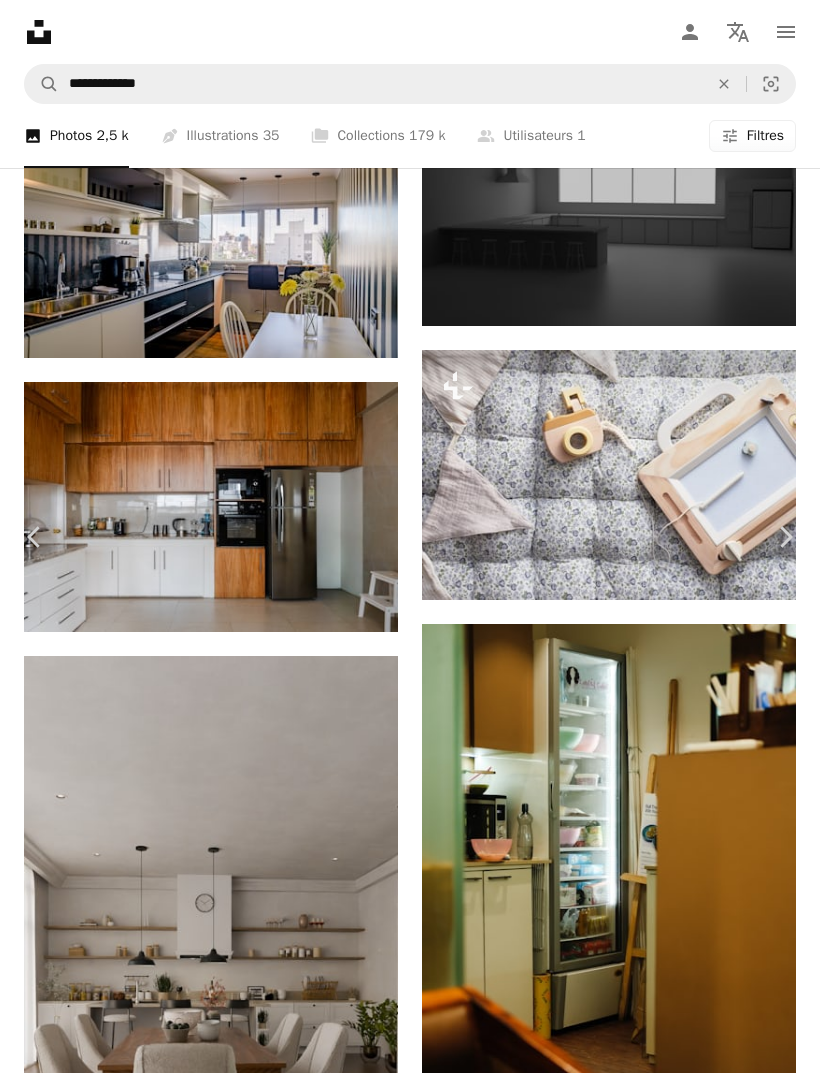 scroll, scrollTop: 2417, scrollLeft: 0, axis: vertical 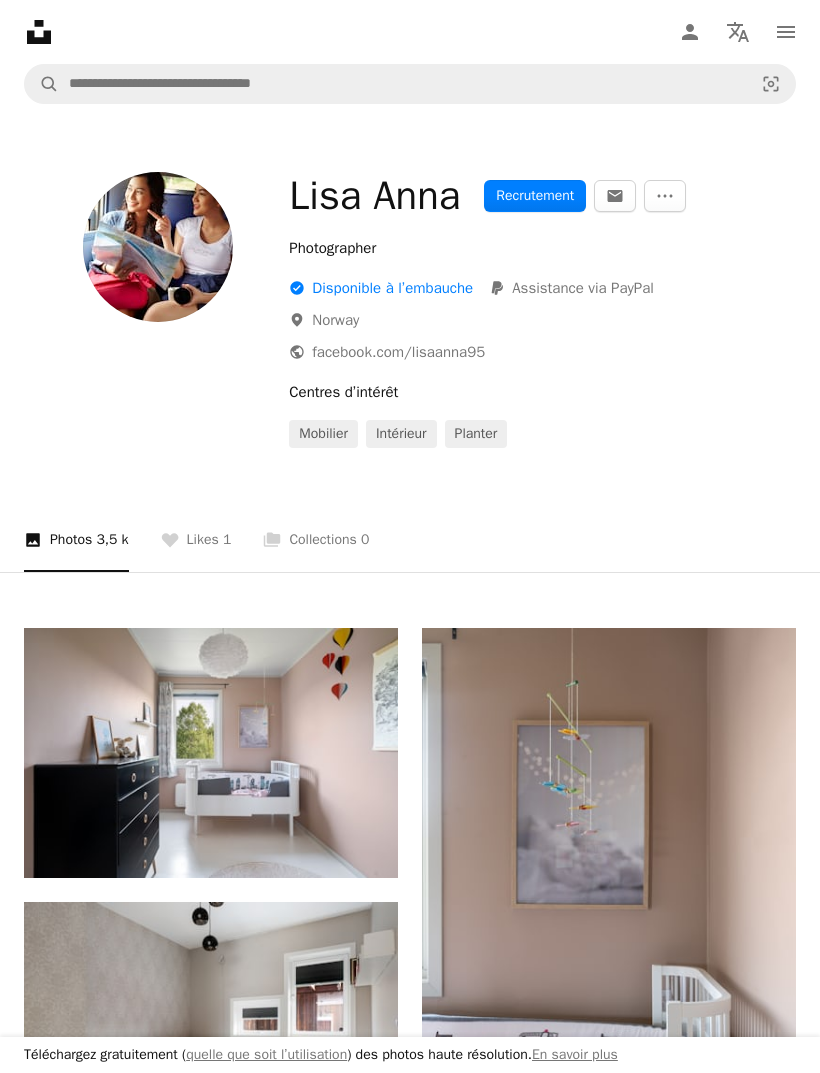 click on "[FIRST] [LAST] Recrutement An envelope More Actions Photographer A checkmark inside of a circle Disponible à l’embauche PayPal icon Assistance via PayPal A map marker Norway Planet earth facebook.com/lisaanna95 Centres d’intérêt mobilier intérieur planter A photo Photos   3,5 k A heart Likes   1 A stack of folders Collections   0 A heart A plus sign [FIRST] [LAST] Arrow pointing down A heart A plus sign [FIRST] [LAST] Arrow pointing down A heart A plus sign [FIRST] [LAST] Arrow pointing down A heart A plus sign [FIRST] [LAST] Arrow pointing down A heart A plus sign [FIRST] [LAST] Arrow pointing down A heart A plus sign [FIRST] [LAST] Arrow pointing down A heart A plus sign [FIRST] [LAST] Arrow pointing down A heart A plus sign [FIRST] [LAST] Arrow pointing down A heart A plus sign [FIRST] [LAST] Arrow pointing down A heart A plus sign [FIRST] [LAST] Arrow pointing down A heart A plus sign [FIRST] [LAST] Arrow pointing down A heart A plus sign [FIRST] [LAST] Arrow pointing down A heart A plus sign [FIRST] [LAST] Arrow pointing down A heart A plus sign [FIRST] [LAST] art" at bounding box center (410, 2416) 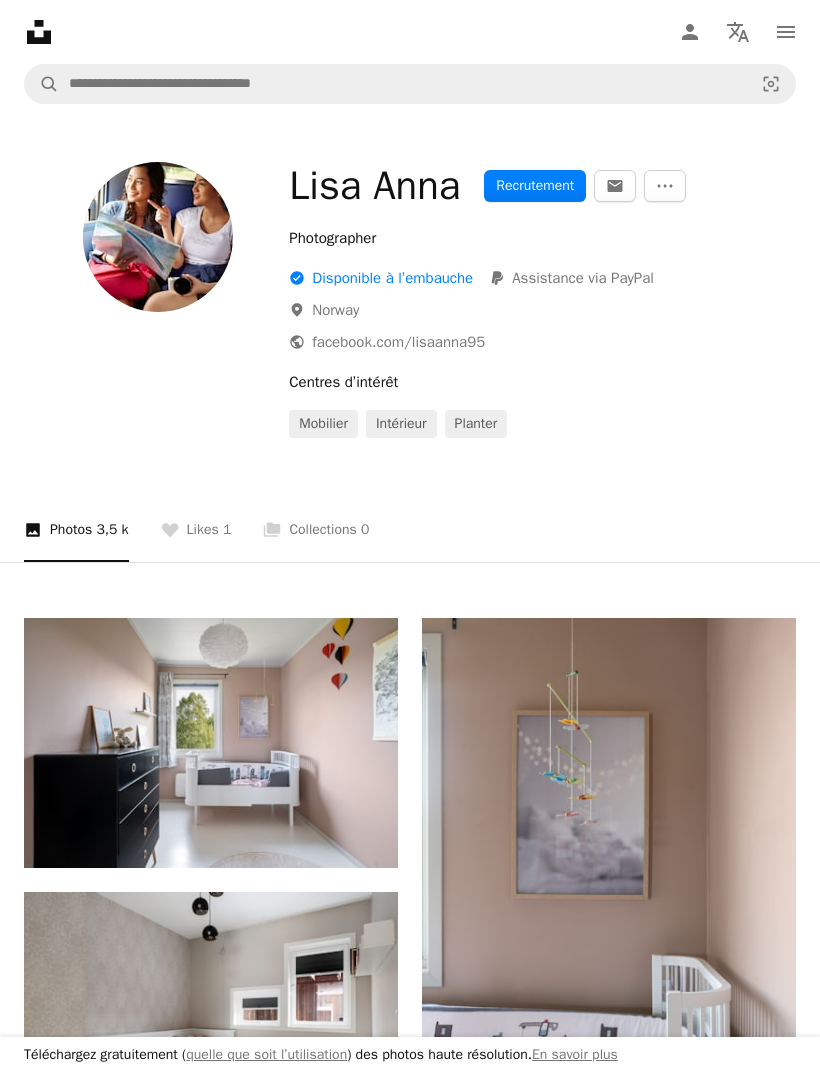 scroll, scrollTop: 0, scrollLeft: 0, axis: both 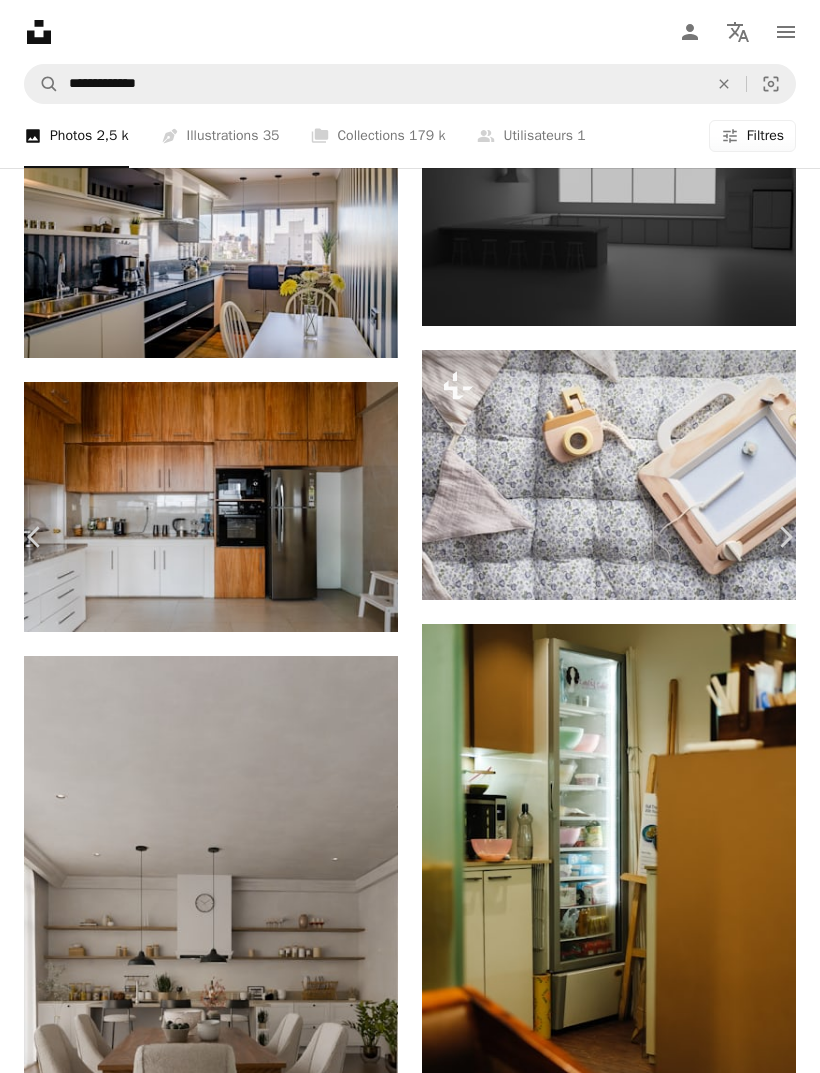 click at bounding box center [563, 7017] 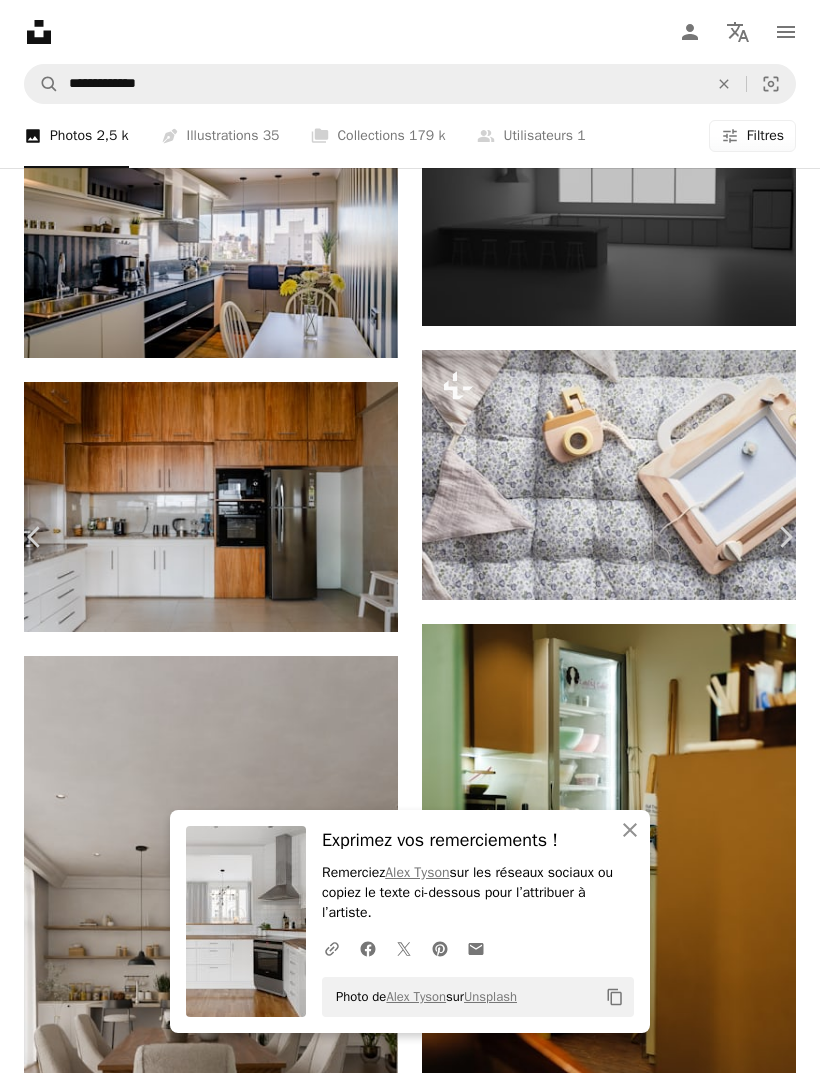 scroll, scrollTop: 4422, scrollLeft: 0, axis: vertical 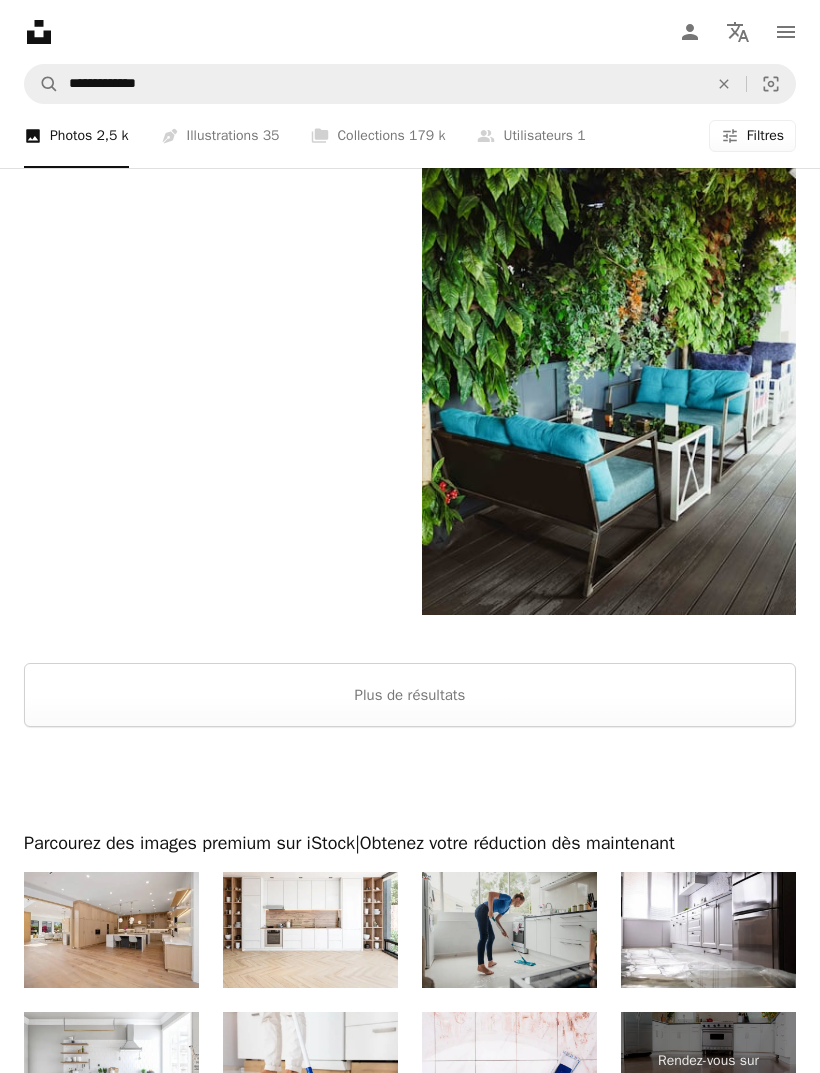 click on "Plus de résultats" at bounding box center (410, 695) 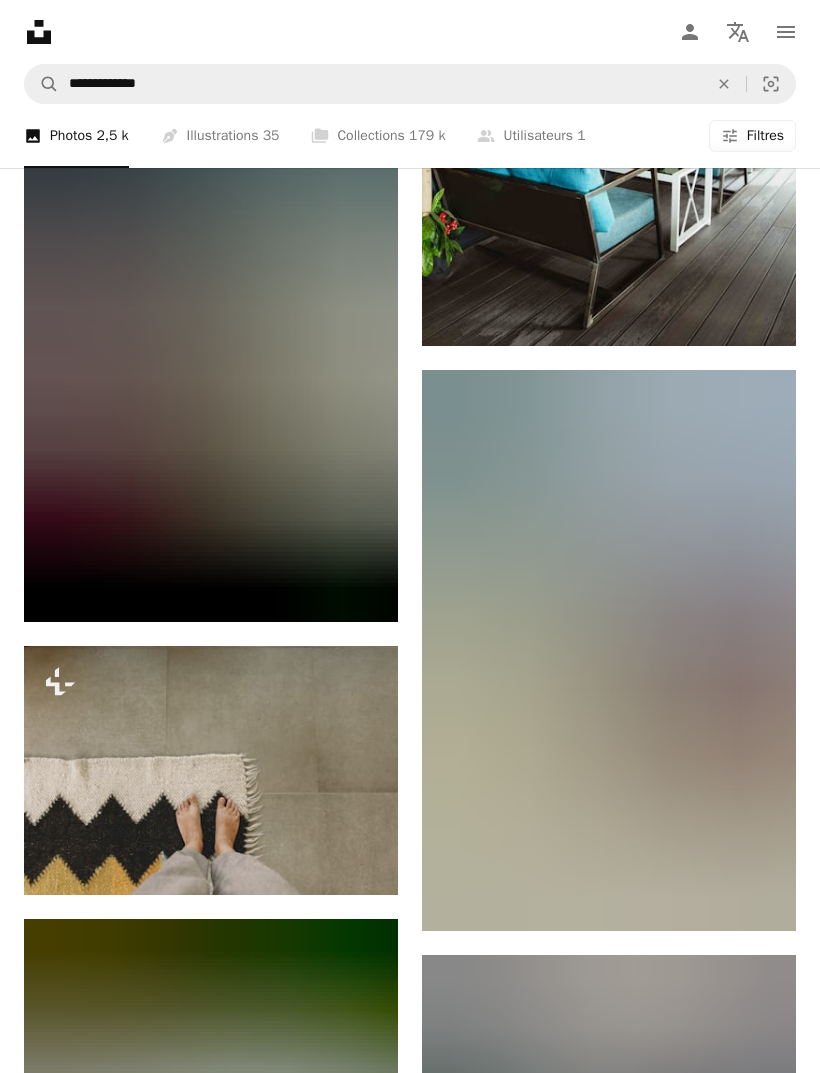 scroll, scrollTop: 20209, scrollLeft: 0, axis: vertical 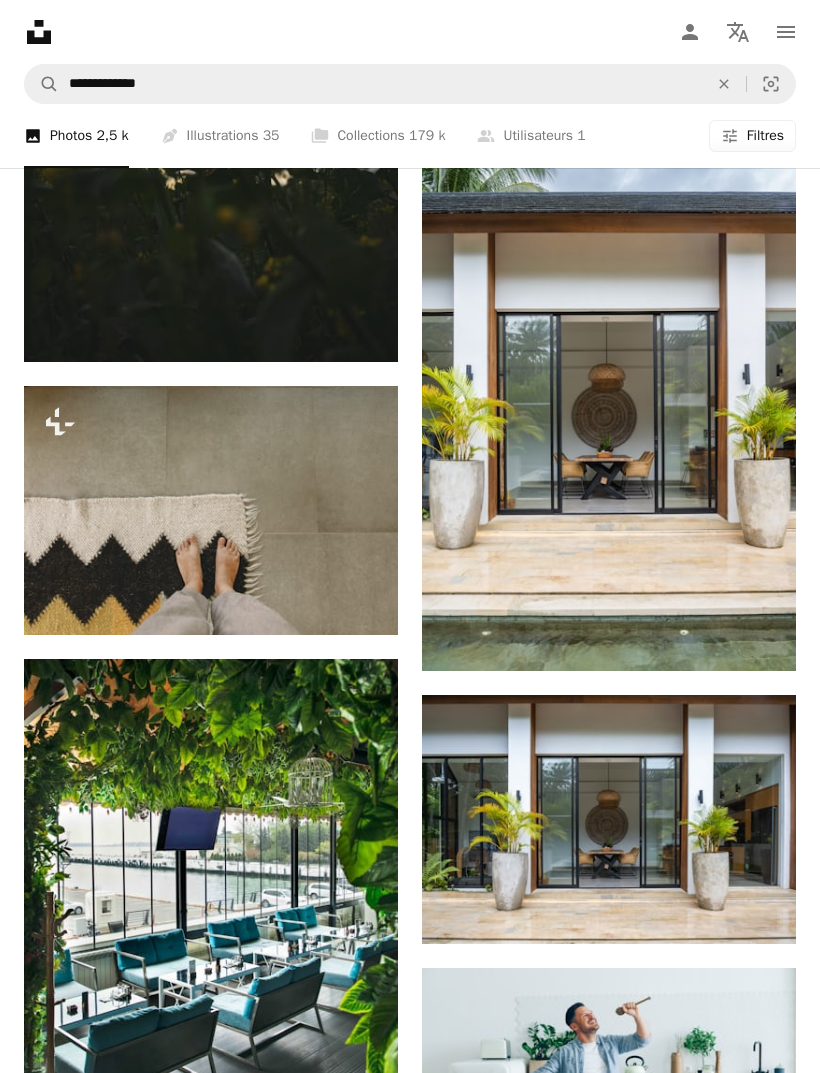 click at bounding box center [609, 390] 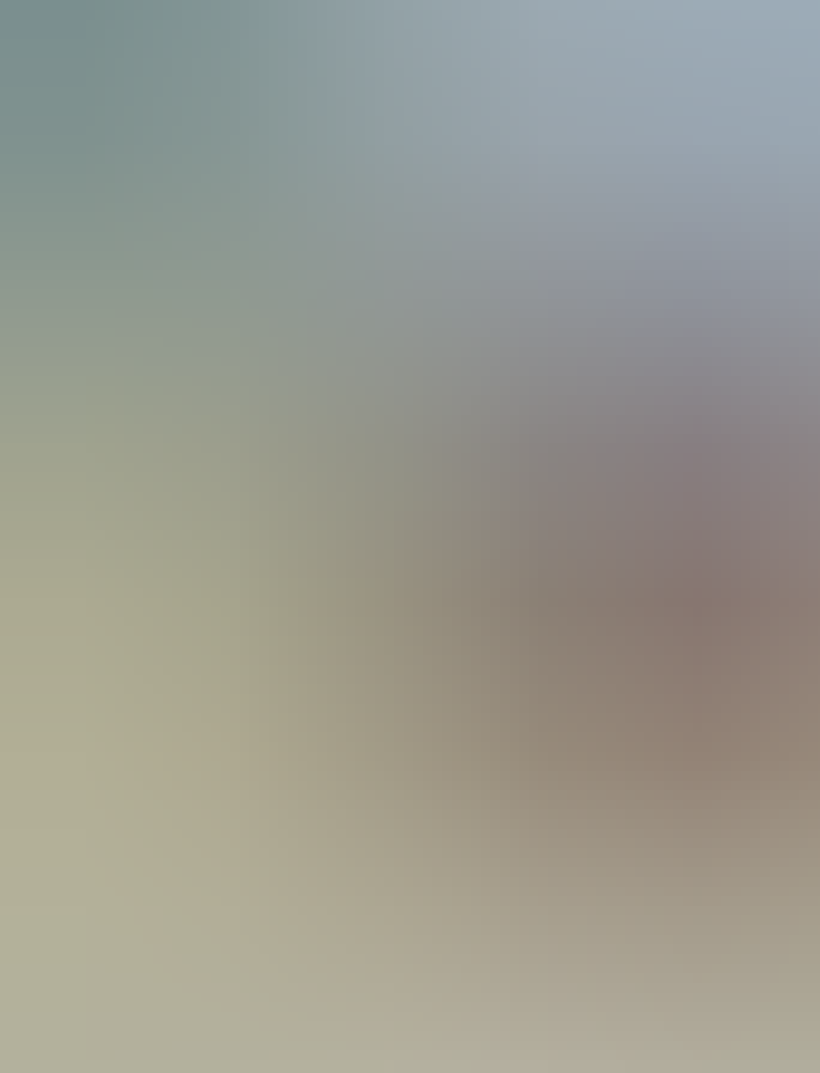 scroll, scrollTop: 94, scrollLeft: 0, axis: vertical 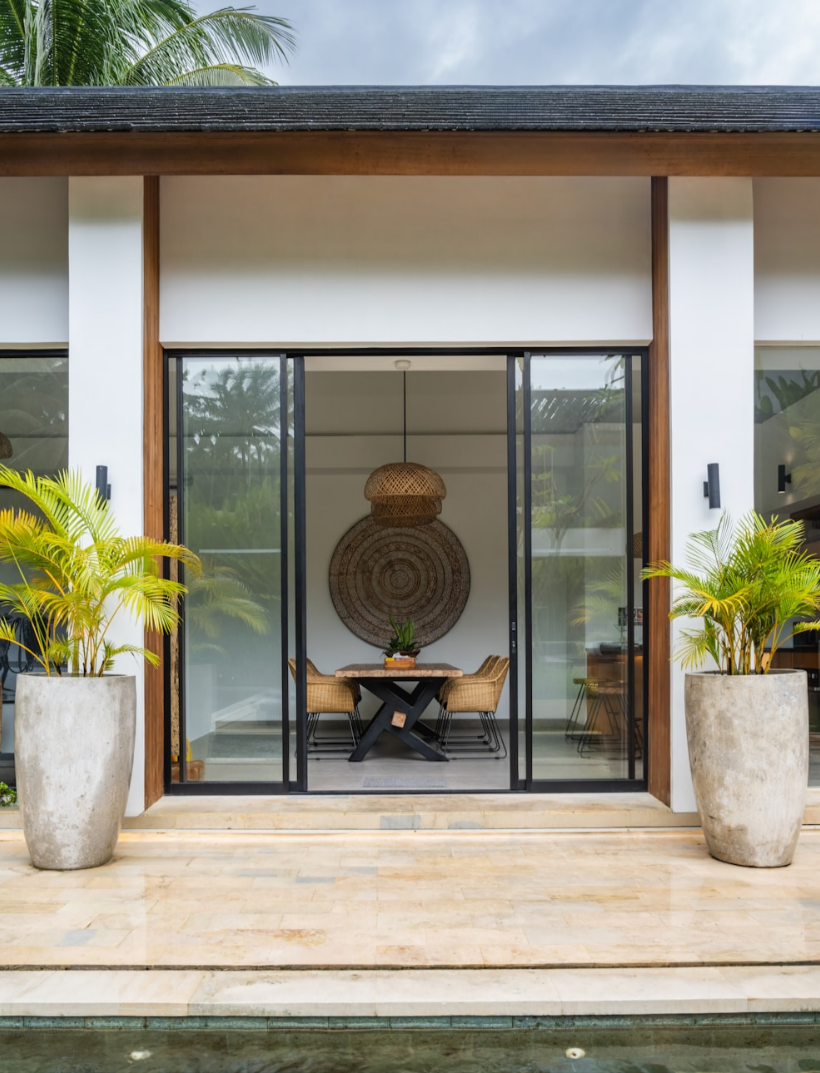 click at bounding box center [410, 521] 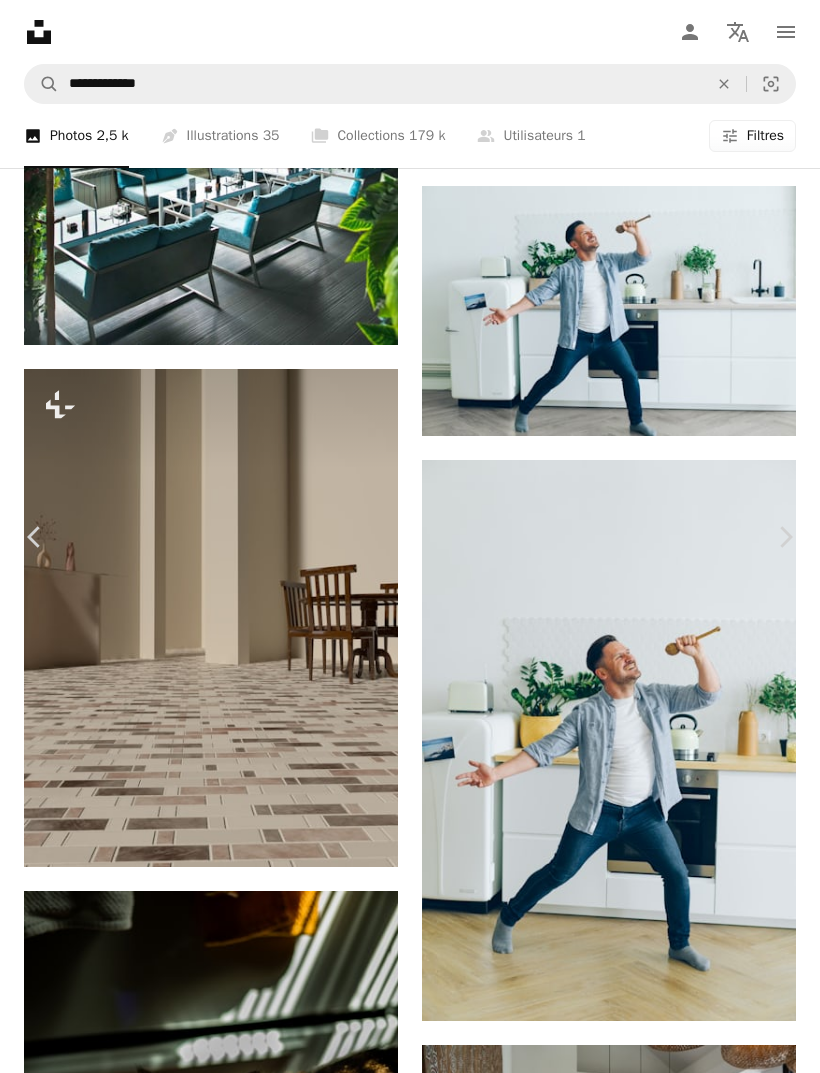 click on "An X shape Chevron left Chevron right [FIRST] [LAST] Disponible à l’embauche A checkmark inside of a circle A heart A plus sign Modifier l’image   Plus sign for Unsplash+ Télécharger gratuitement Chevron down Zoom in Vues 58 619 Téléchargements 339 A forward-right arrow Partager Info icon Infos More Actions Calendar outlined Publiée le  17 juillet 2024 Safety Utilisation gratuite sous la  Licence Unsplash maison Famille Salon cuisine jardin mobilier herbe table béton lampe manoir logement sol canapé porte Condo bois franc Design d’intérieur planter fenêtre Arrière-plans Parcourez des images premium sur iStock  |  - 20 % avec le code UNSPLASH20 Rendez-vous sur iStock  ↗ Images associées A heart A plus sign [FIRST] [LAST] Disponible à l’embauche A checkmark inside of a circle Arrow pointing down A heart A plus sign [FIRST] [LAST] Disponible à l’embauche A checkmark inside of a circle Arrow pointing down A heart A plus sign [FIRST] [LAST] Disponible à l’embauche Arrow pointing down" at bounding box center [410, 7989] 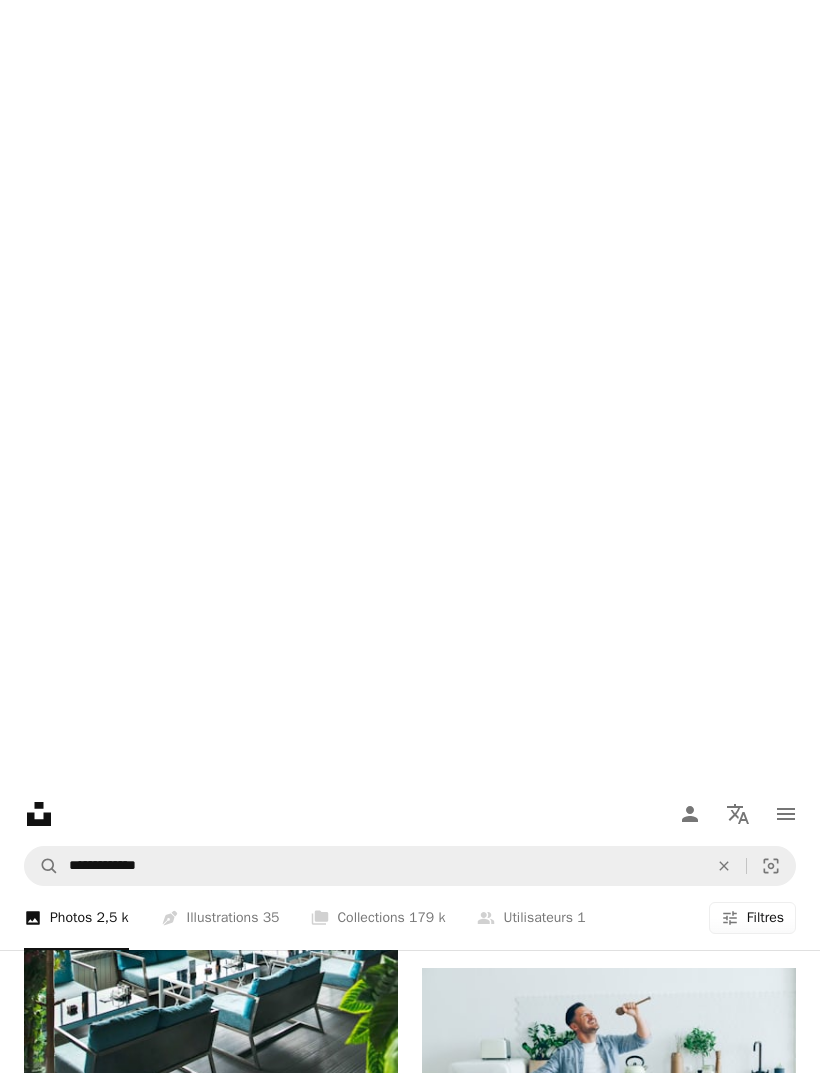 scroll, scrollTop: 20209, scrollLeft: 0, axis: vertical 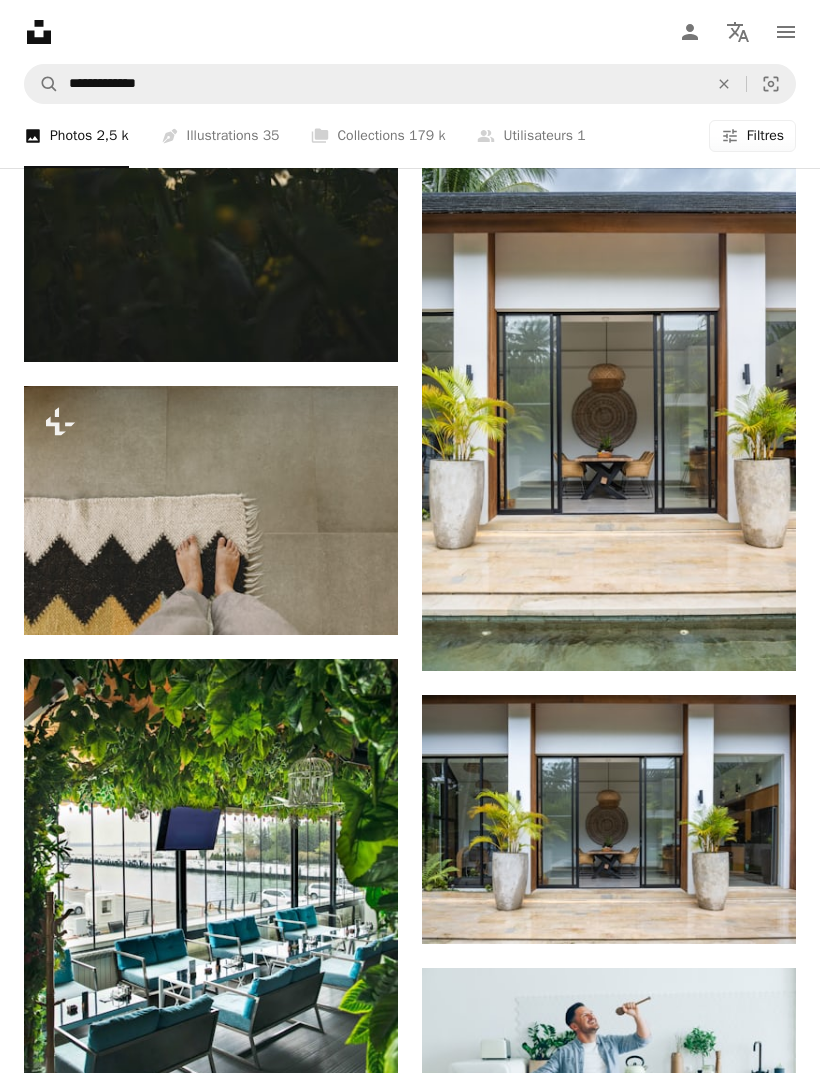 click at bounding box center [609, 390] 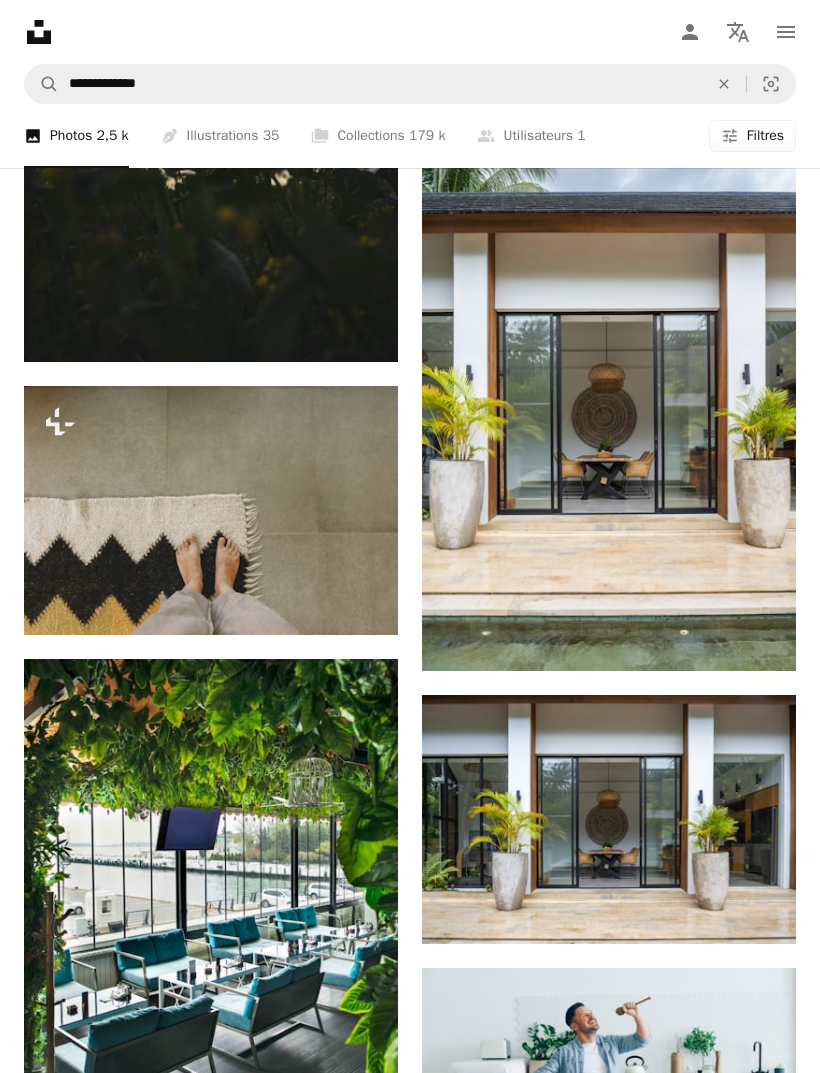 click on "An X shape Chevron left Chevron right [FIRST] [LAST] Disponible à l’embauche A checkmark inside of a circle A heart A plus sign Modifier l’image   Plus sign for Unsplash+ Télécharger gratuitement Chevron down Zoom in Vues 58 619 Téléchargements 339 A forward-right arrow Partager Info icon Infos More Actions Calendar outlined Publiée le  17 juillet 2024 Safety Utilisation gratuite sous la  Licence Unsplash maison Famille Salon cuisine jardin mobilier herbe table béton lampe manoir logement sol canapé porte Condo bois franc Design d’intérieur planter fenêtre Arrière-plans Parcourez des images premium sur iStock  |  - 20 % avec le code UNSPLASH20 Rendez-vous sur iStock  ↗ Images associées A heart A plus sign [FIRST] [LAST] Disponible à l’embauche A checkmark inside of a circle Arrow pointing down A heart A plus sign [FIRST] [LAST] Disponible à l’embauche A checkmark inside of a circle Arrow pointing down A heart A plus sign [FIRST] [LAST] Disponible à l’embauche Arrow pointing down" at bounding box center [410, 8771] 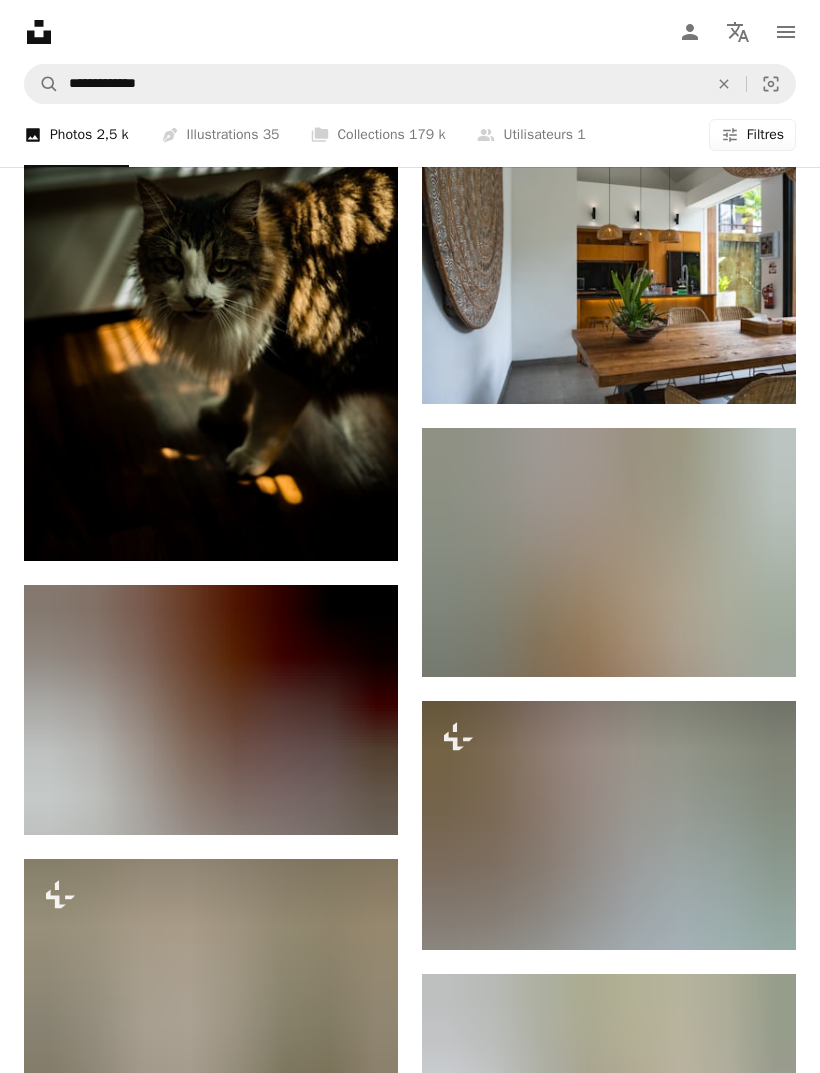 scroll, scrollTop: 21883, scrollLeft: 0, axis: vertical 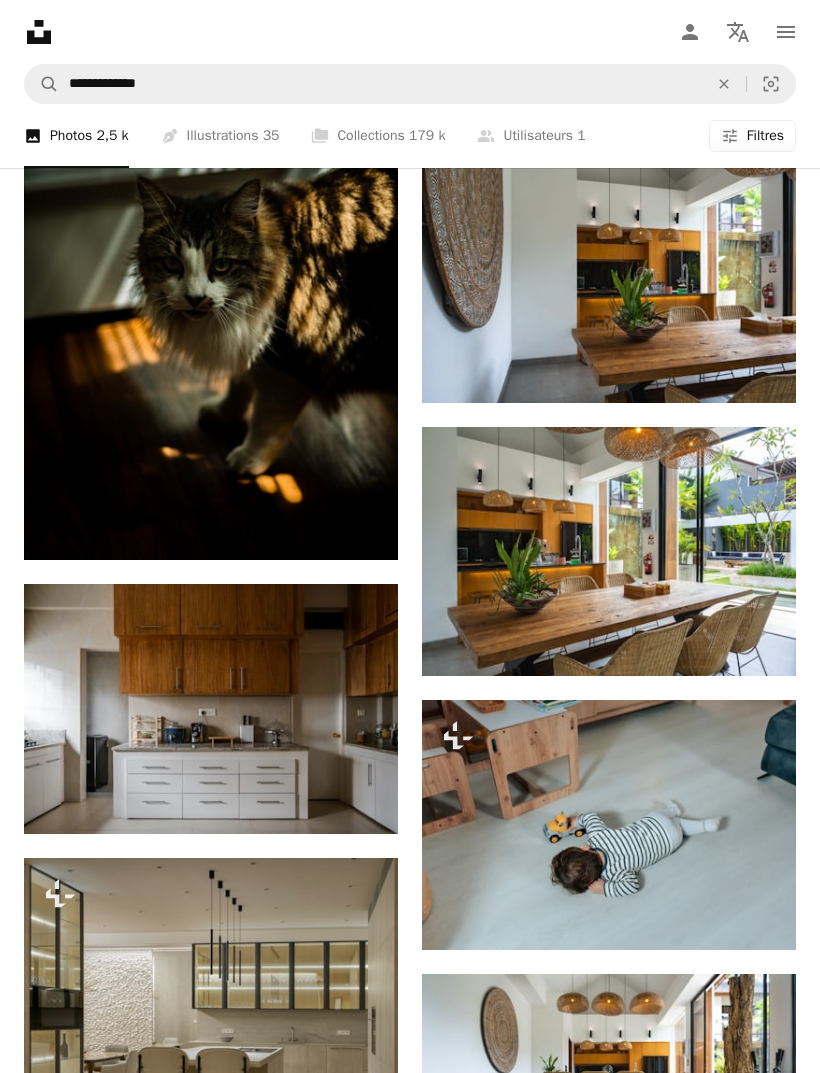 click at bounding box center (609, 552) 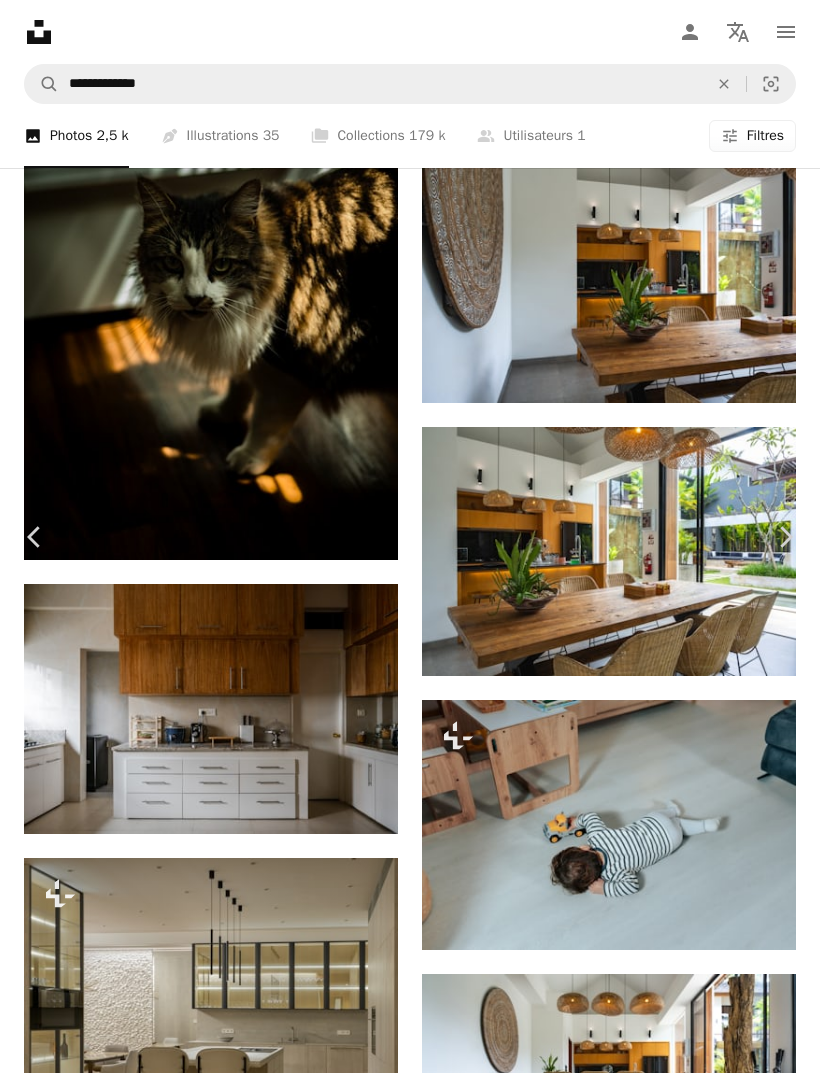 click at bounding box center (402, 6855) 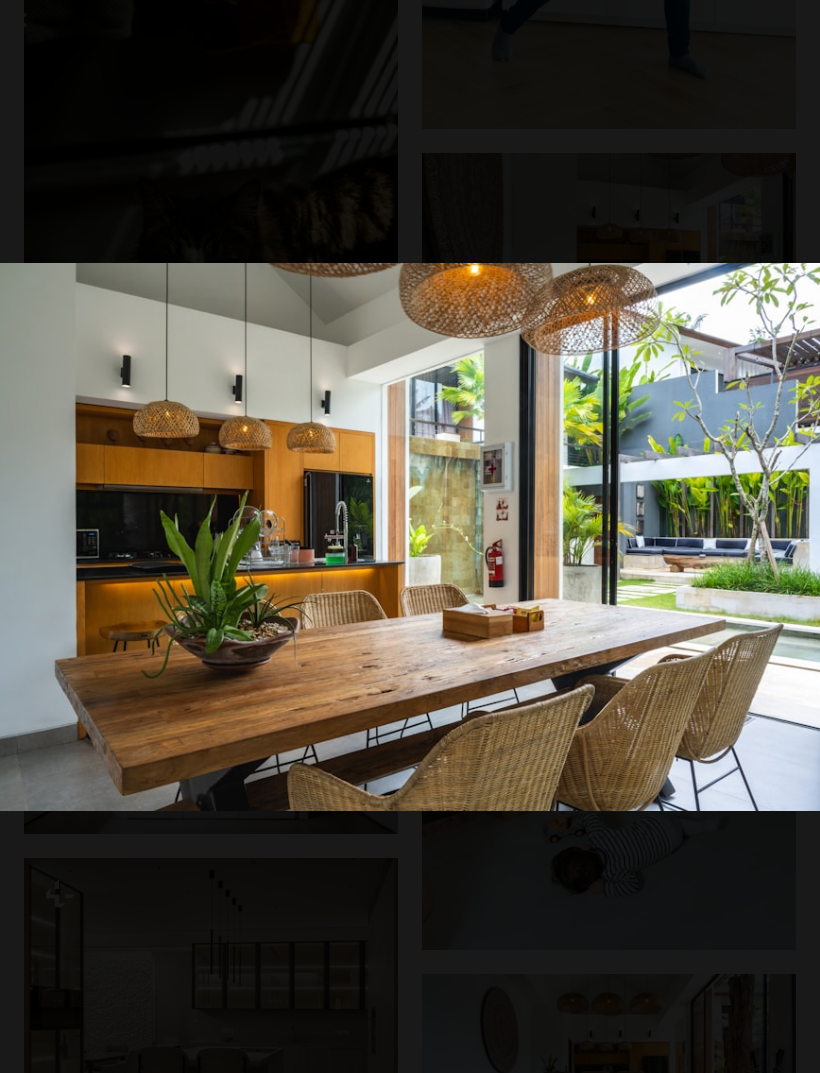 click at bounding box center (410, 536) 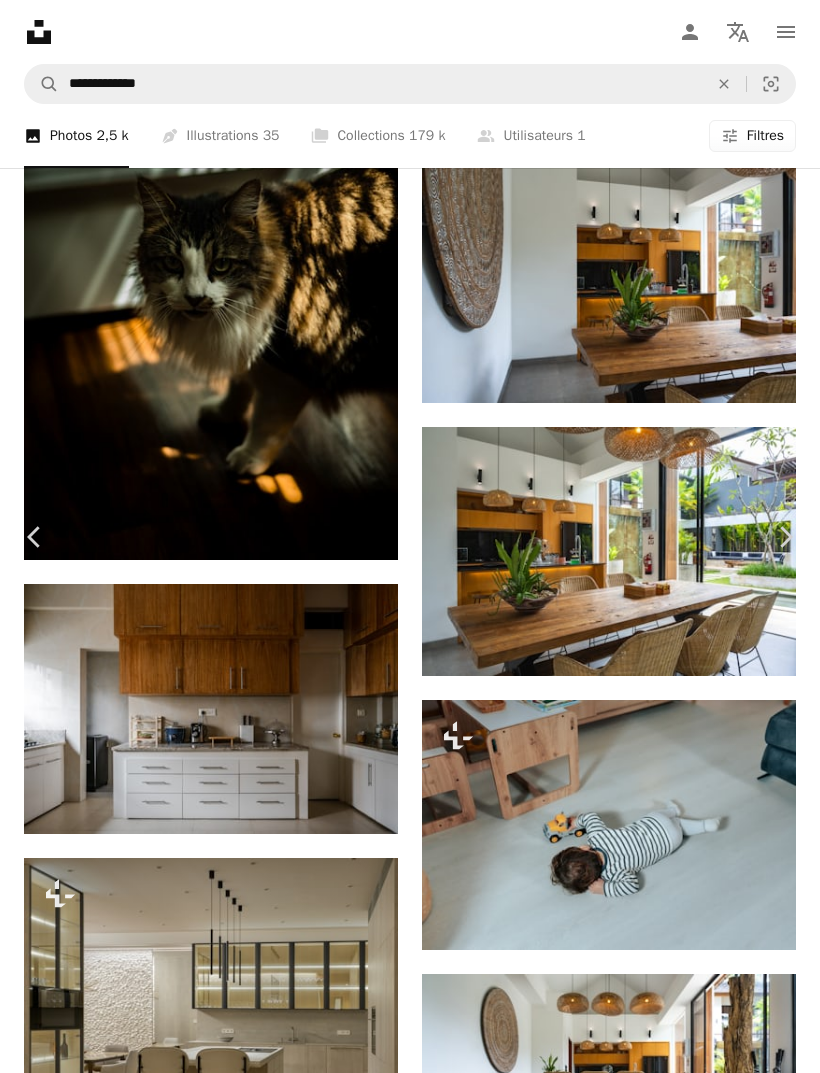 click on "An X shape Chevron left Chevron right [FIRST] [LAST] Disponible à l’embauche A checkmark inside of a circle A heart A plus sign Modifier l’image   Plus sign for Unsplash+ Télécharger gratuitement Chevron down Zoom in Vues 95 457 Téléchargements 908 A forward-right arrow Partager Info icon Infos More Actions Calendar outlined Publiée le  17 juillet 2024 Safety Utilisation gratuite sous la  Licence Unsplash maison Famille cuisine jardin hôtel mobilier table urbain chaise miroir béton villa lampe manoir logement sol canapé Condo bois franc Design d’intérieur Images gratuites Parcourez des images premium sur iStock  |  - 20 % avec le code UNSPLASH20 Rendez-vous sur iStock  ↗ Images associées A heart A plus sign [FIRST] [LAST] Disponible à l’embauche A checkmark inside of a circle Arrow pointing down A heart A plus sign [FIRST] [LAST] Disponible à l’embauche A checkmark inside of a circle Arrow pointing down A heart A plus sign [FIRST] [LAST] Arrow pointing down A heart A plus sign" at bounding box center (410, 7098) 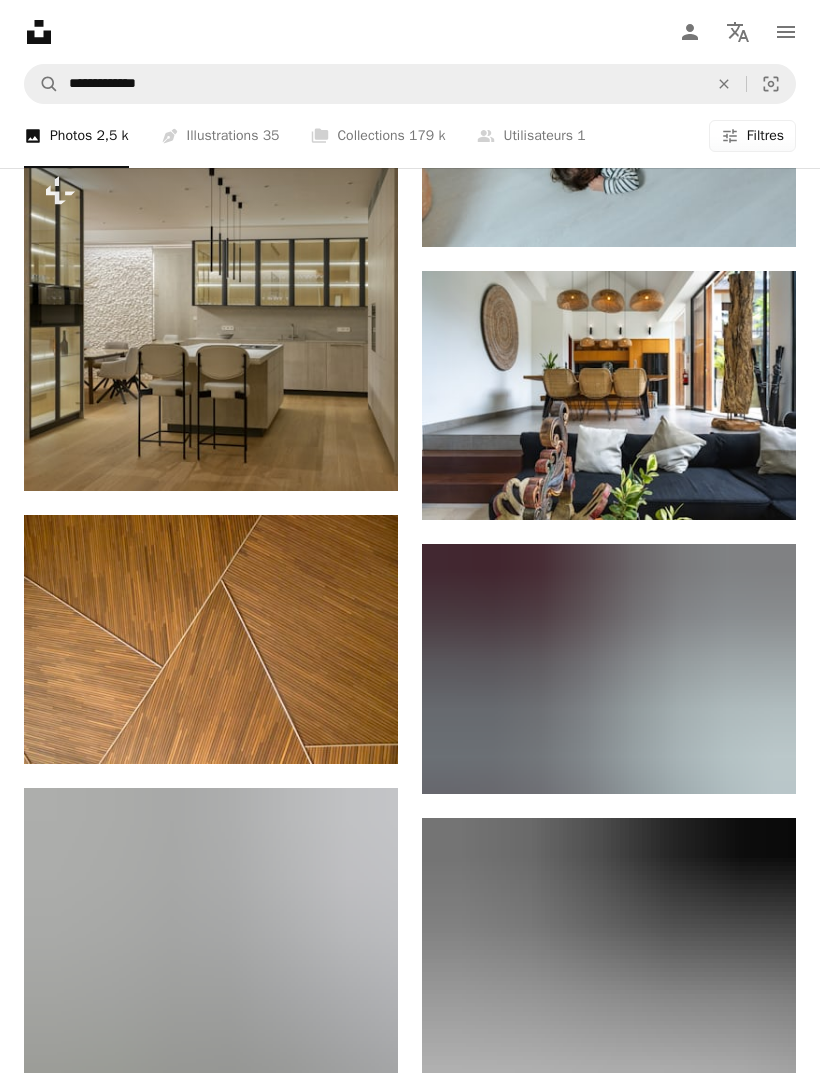 scroll, scrollTop: 22639, scrollLeft: 0, axis: vertical 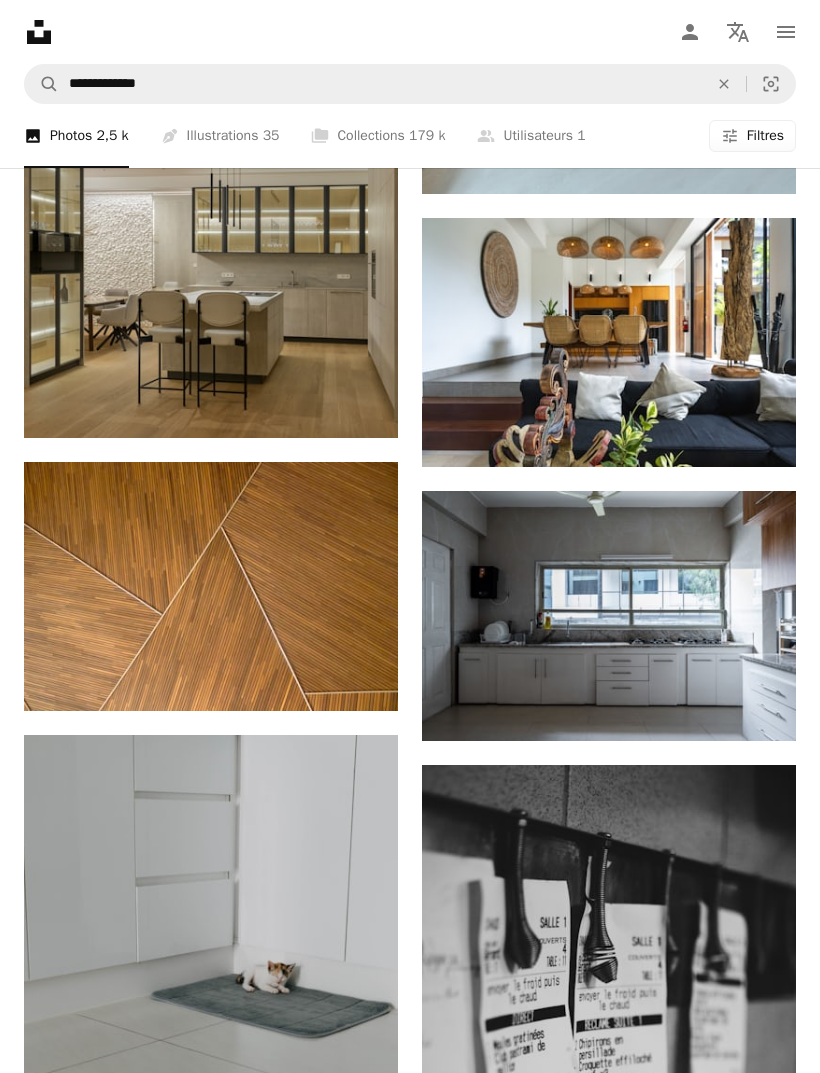 click at bounding box center [609, 343] 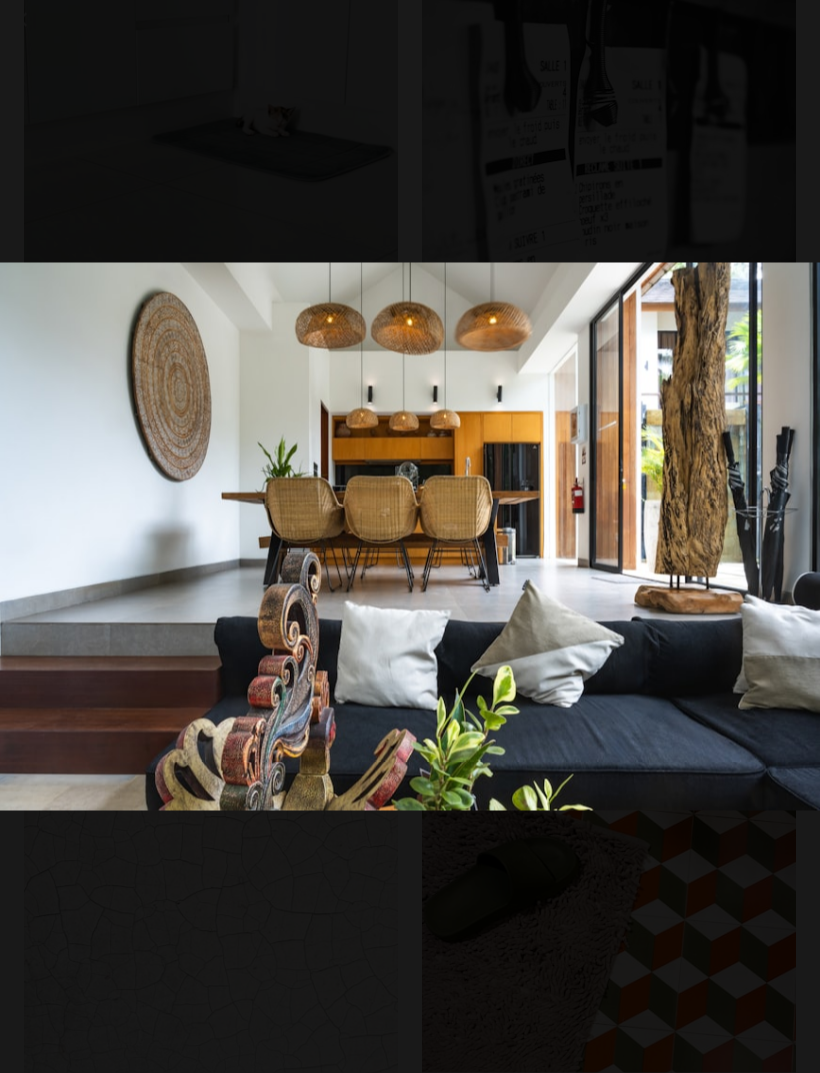 click at bounding box center [410, 536] 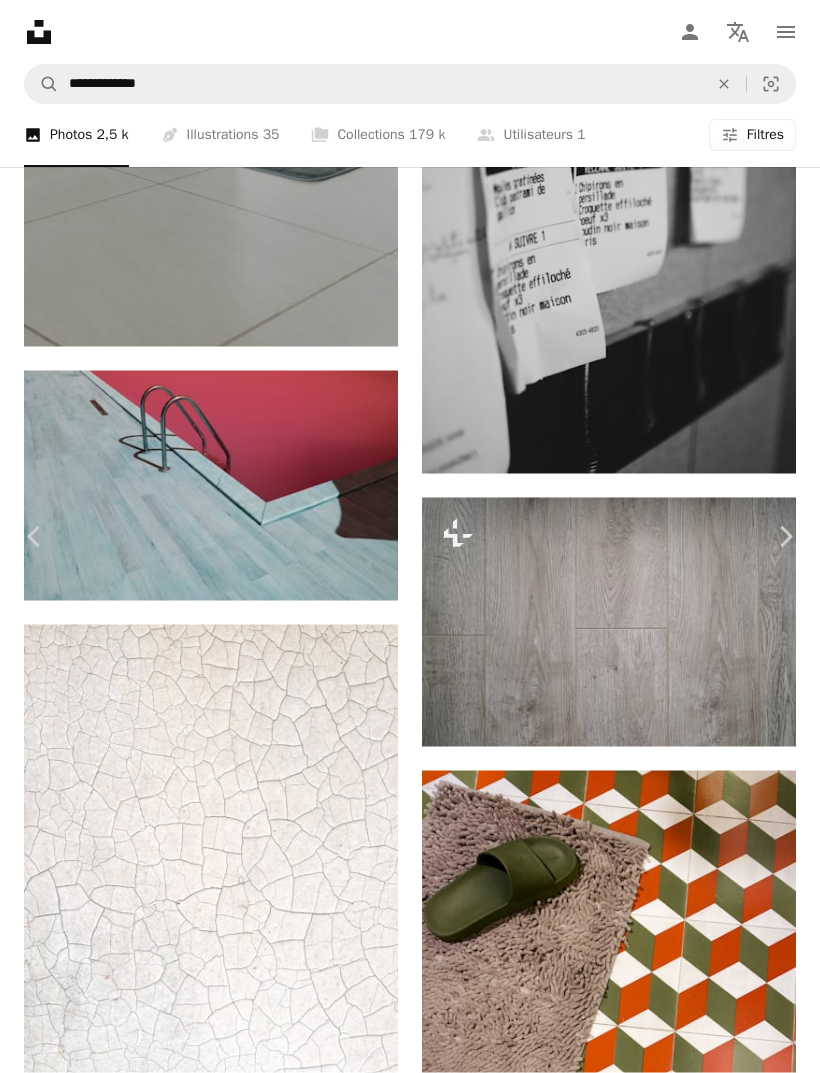 scroll, scrollTop: 23496, scrollLeft: 0, axis: vertical 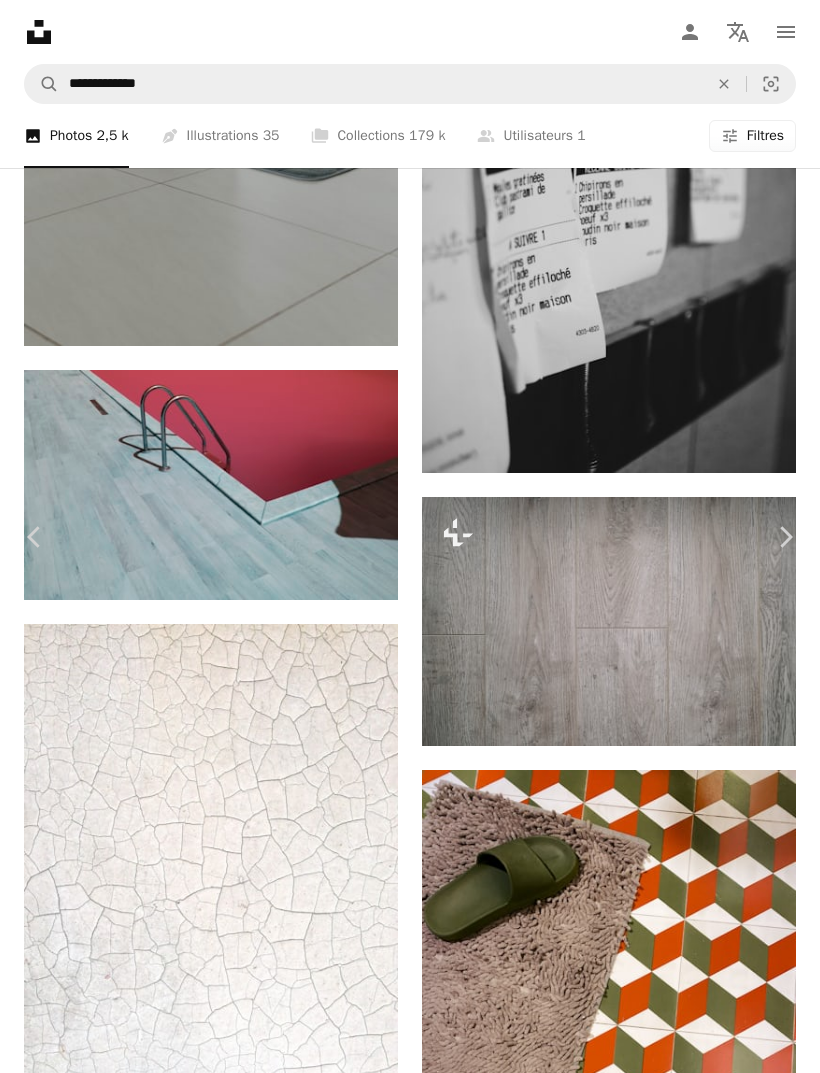 click on "An X shape Chevron left Chevron right [FIRST] [LAST] Disponible à l’embauche A checkmark inside of a circle A heart A plus sign Modifier l’image   Plus sign for Unsplash+ Télécharger gratuitement Chevron down Zoom in Vues 118 765 Téléchargements 713 A forward-right arrow Partager Info icon Infos More Actions Calendar outlined Publiée le  17 juillet 2024 Safety Utilisation gratuite sous la  Licence Unsplash ville maison Famille Salon cuisine hôtel mobilier table chaise miroir béton villa lampe manoir logement sol canapé Condo bois franc Design d’intérieur Images domaine public Parcourez des images premium sur iStock  |  - 20 % avec le code UNSPLASH20 Rendez-vous sur iStock  ↗ Images associées A heart A plus sign [FIRST] [LAST] Disponible à l’embauche A checkmark inside of a circle Arrow pointing down A heart A plus sign [FIRST] [LAST] Disponible à l’embauche A checkmark inside of a circle Arrow pointing down A heart A plus sign" at bounding box center [410, 5486] 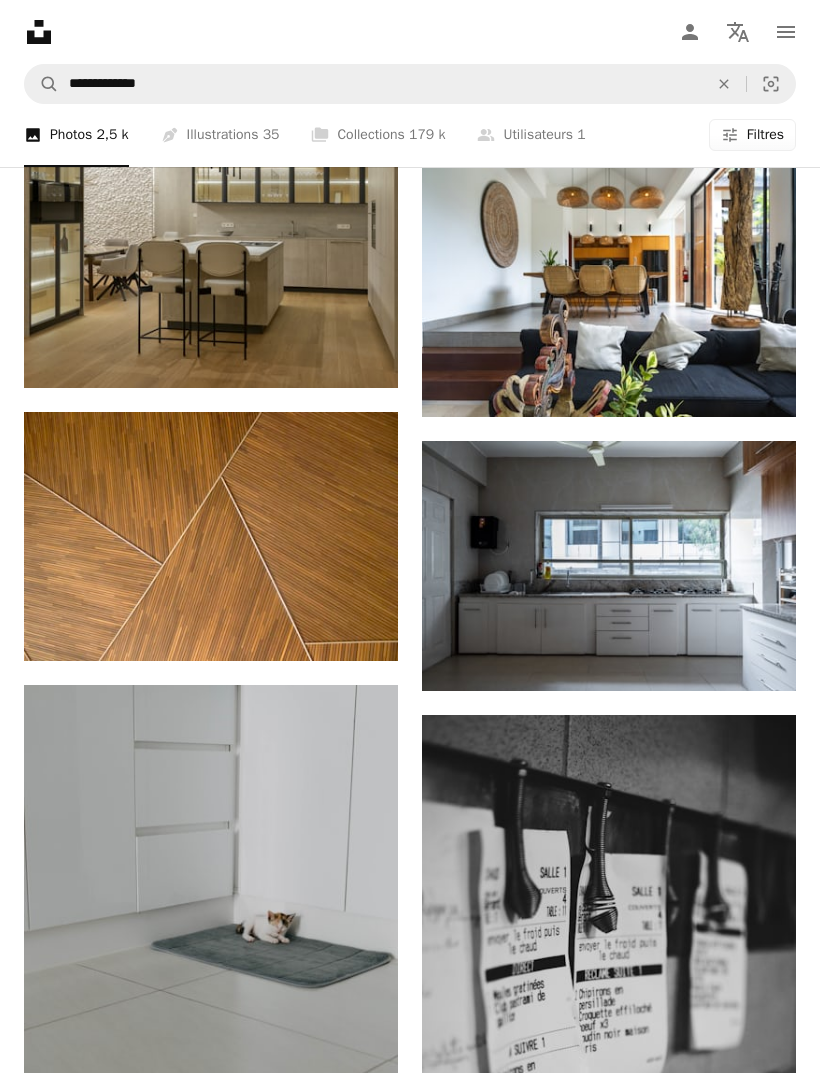 click at bounding box center (609, 998) 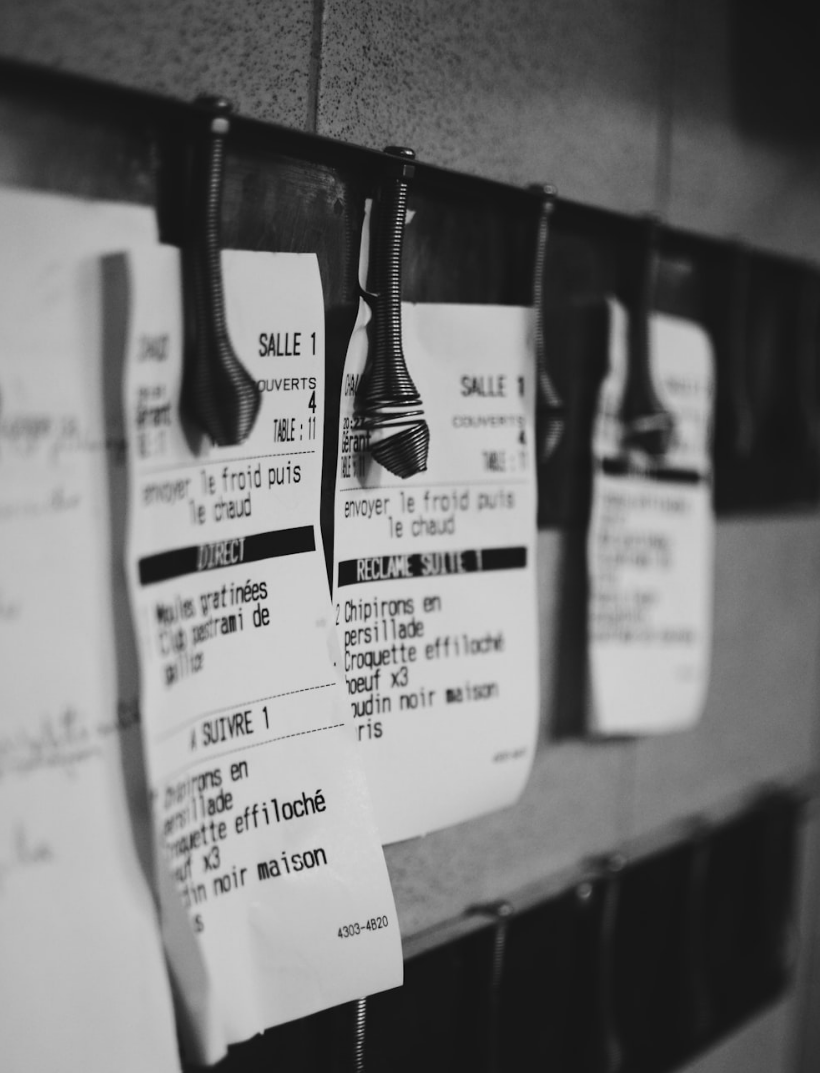 scroll, scrollTop: 52, scrollLeft: 0, axis: vertical 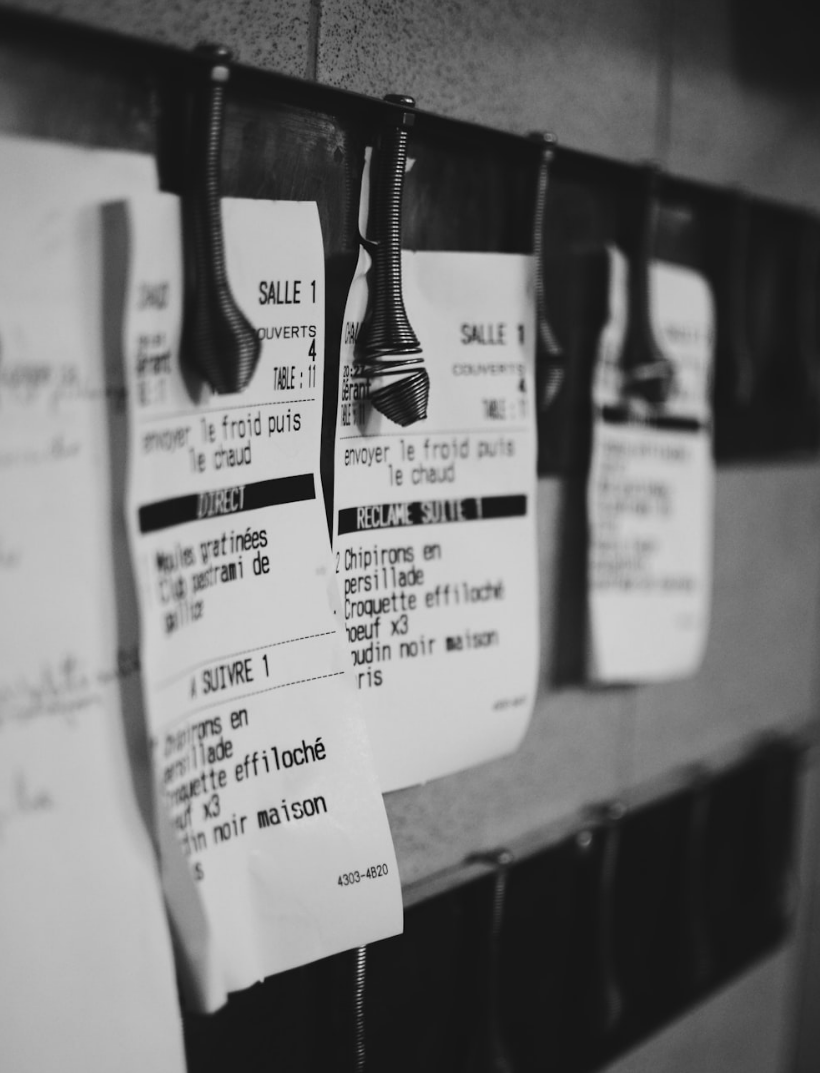 click at bounding box center (410, 567) 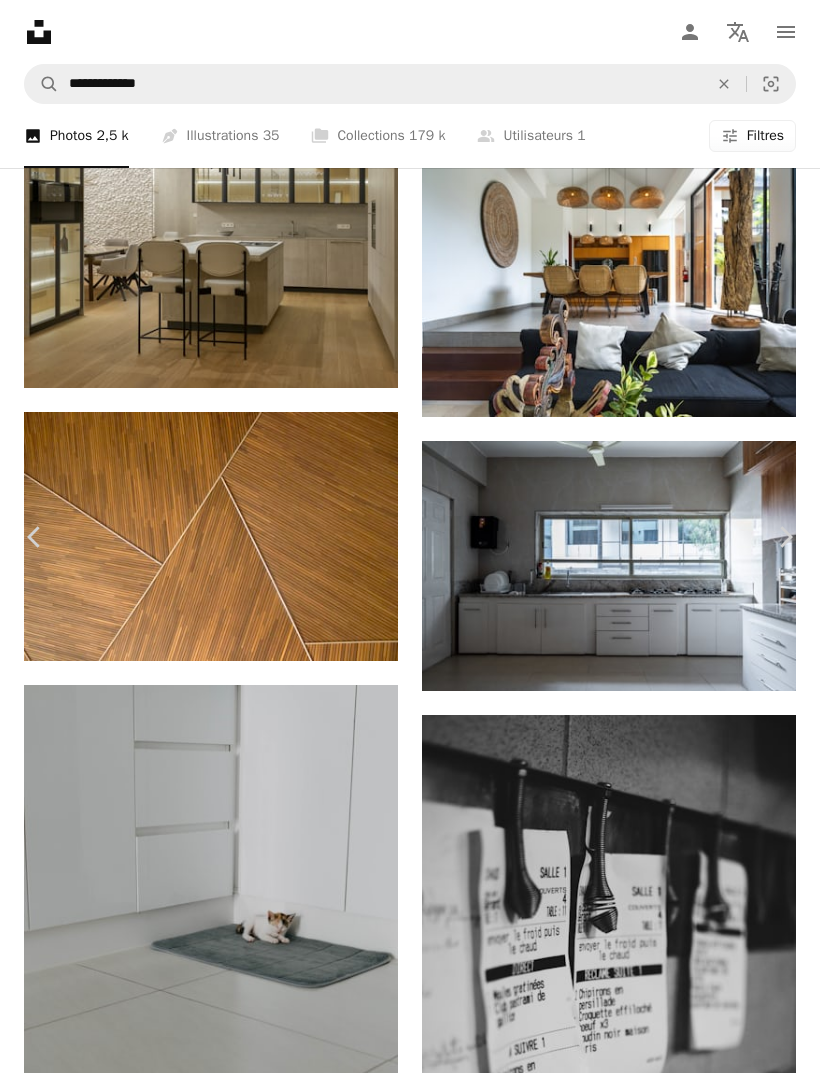 click at bounding box center (402, 6294) 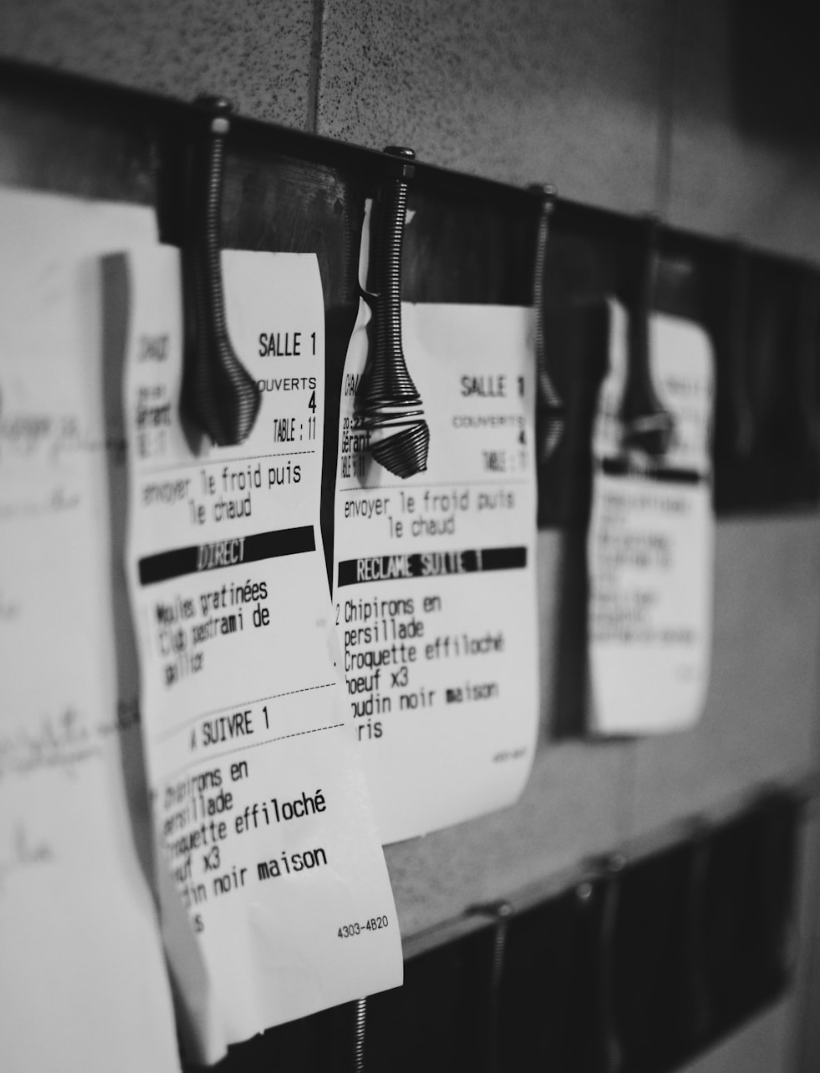 scroll, scrollTop: 52, scrollLeft: 0, axis: vertical 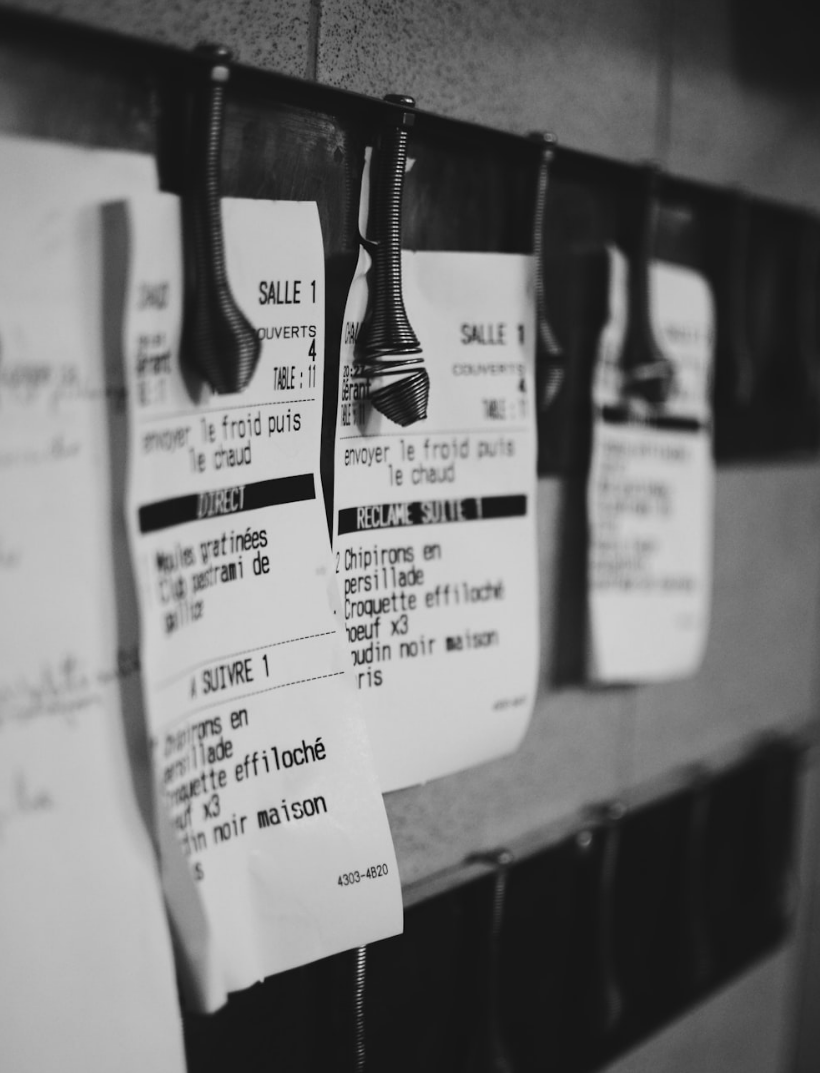 click at bounding box center [410, 567] 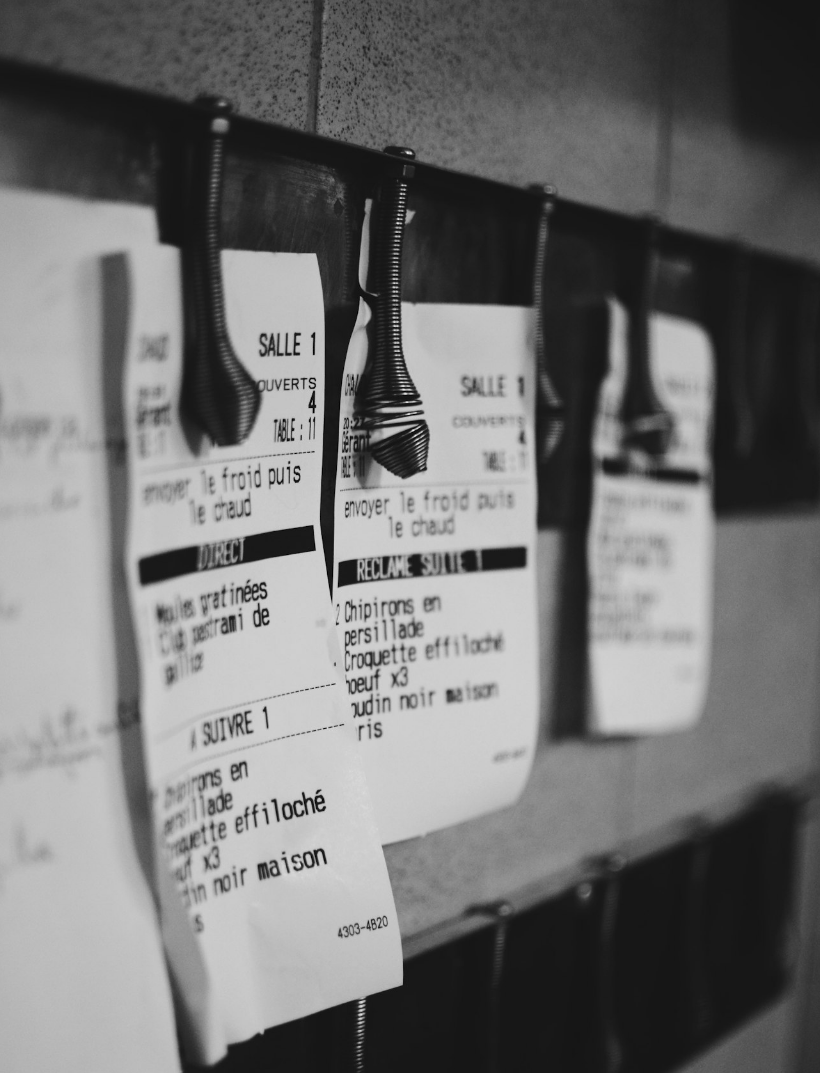 scroll, scrollTop: 52, scrollLeft: 0, axis: vertical 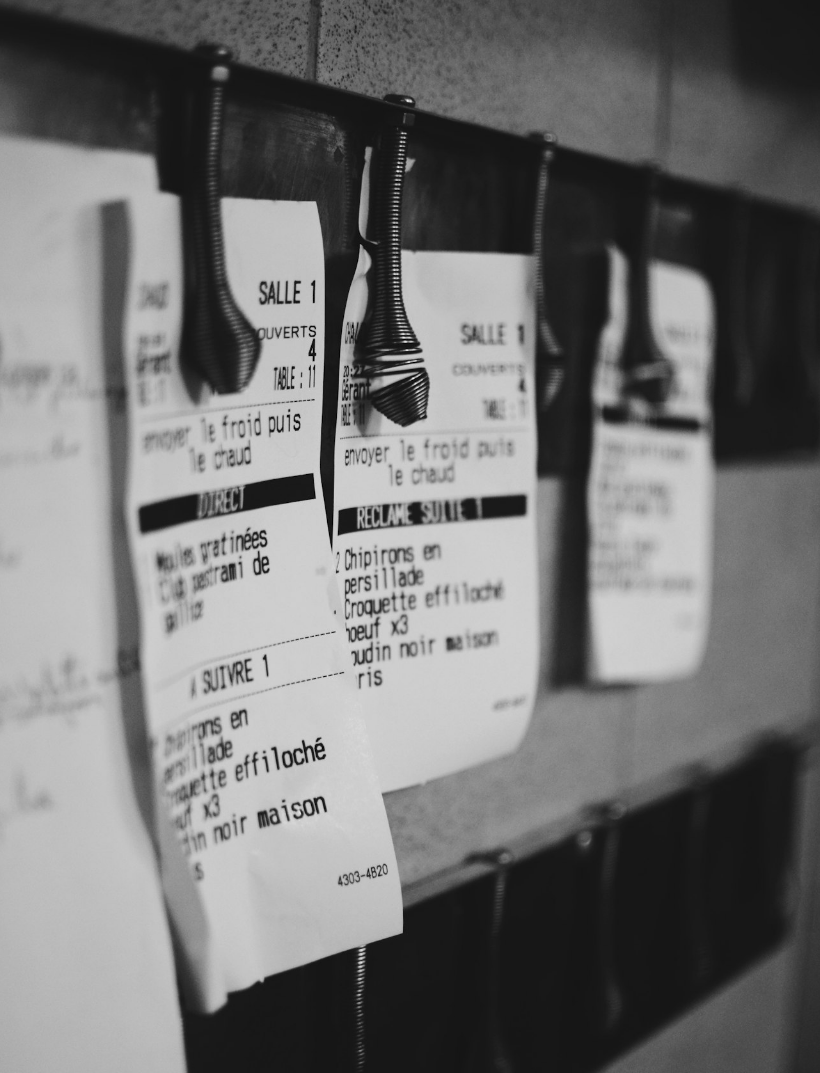 click at bounding box center (410, 567) 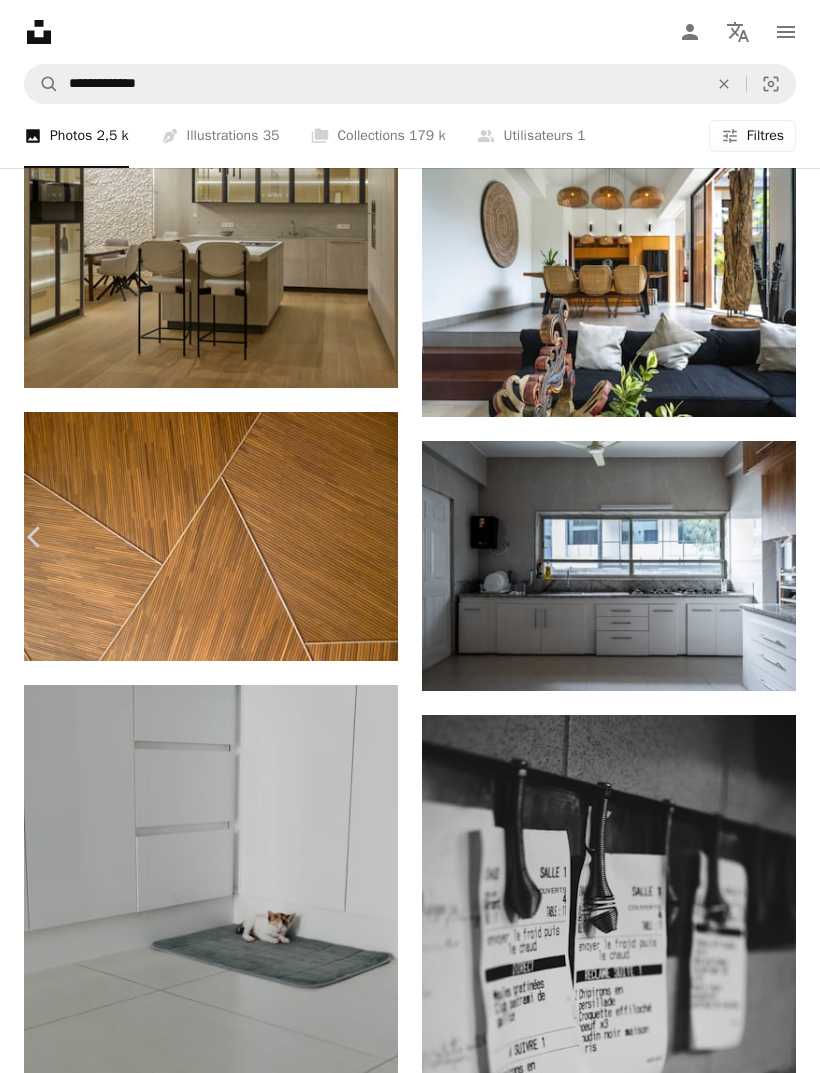scroll, scrollTop: 1878, scrollLeft: 0, axis: vertical 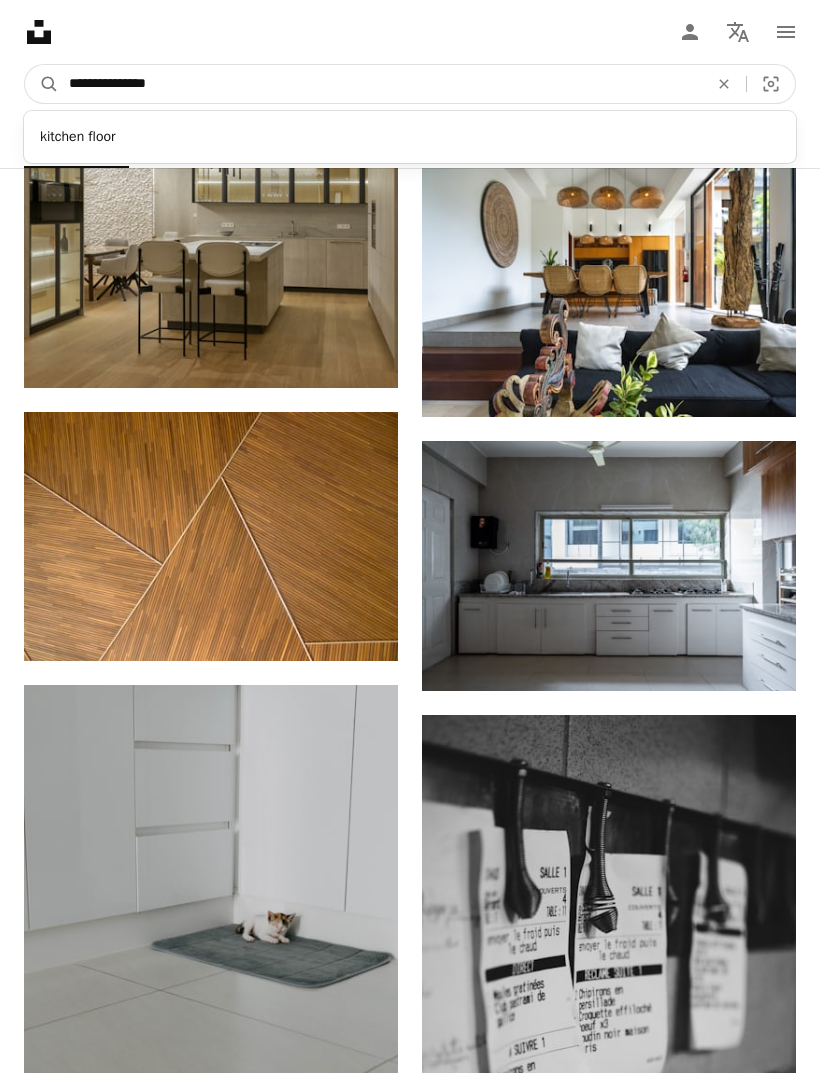 type on "**********" 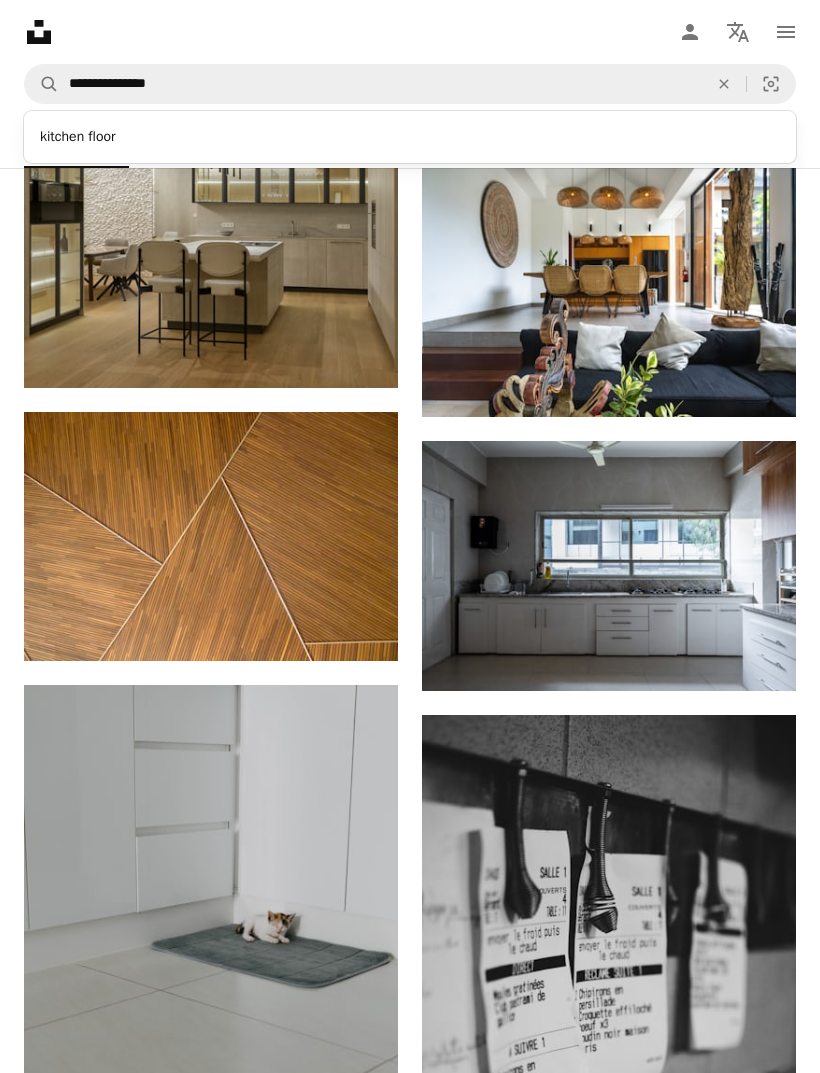 click 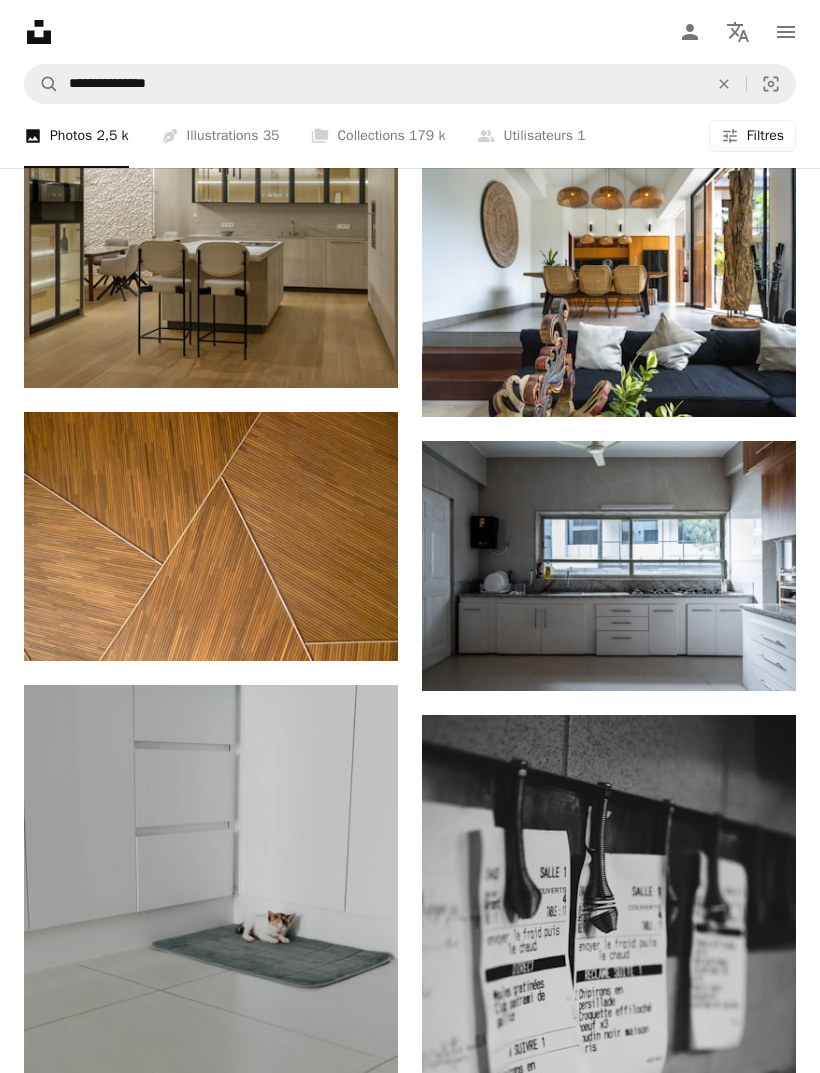 scroll, scrollTop: 0, scrollLeft: 0, axis: both 